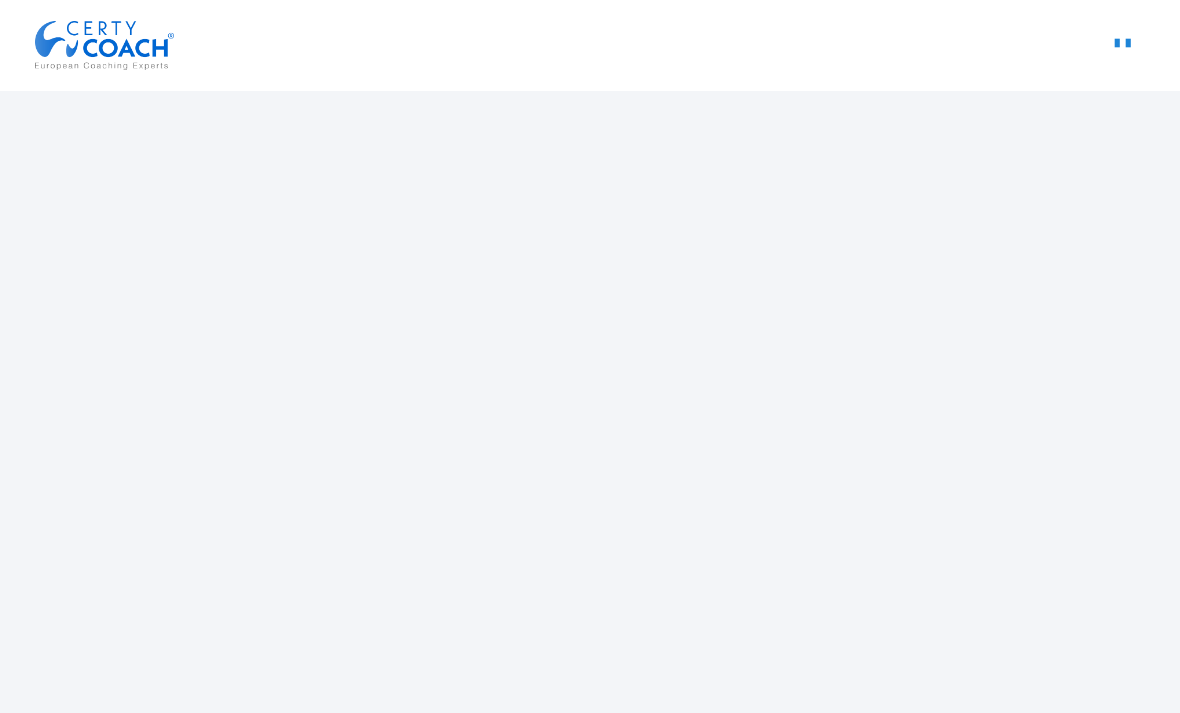 scroll, scrollTop: 0, scrollLeft: 0, axis: both 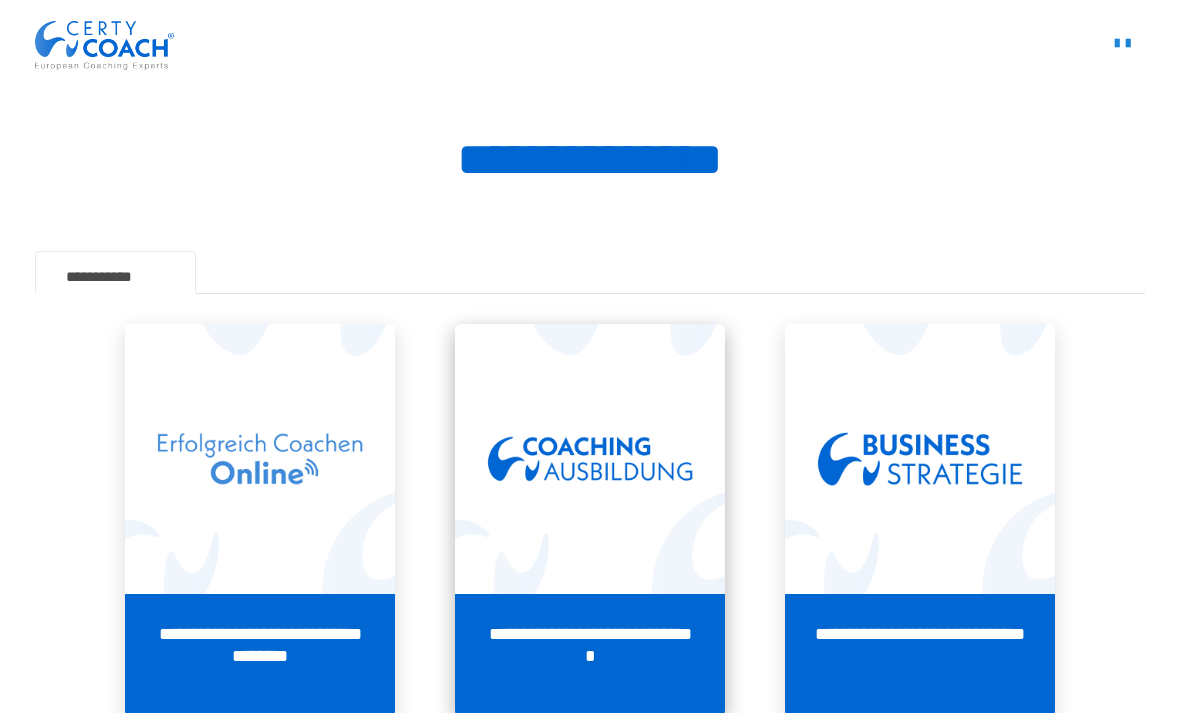 click at bounding box center [590, 459] 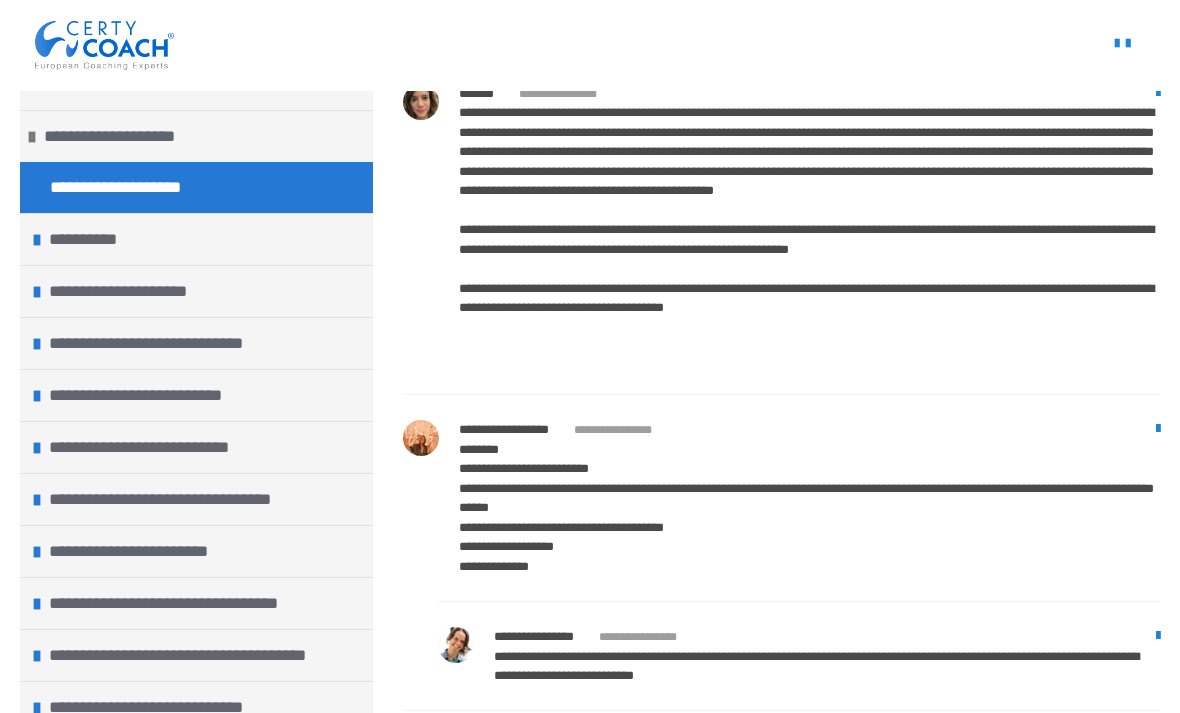 scroll, scrollTop: 2432, scrollLeft: 0, axis: vertical 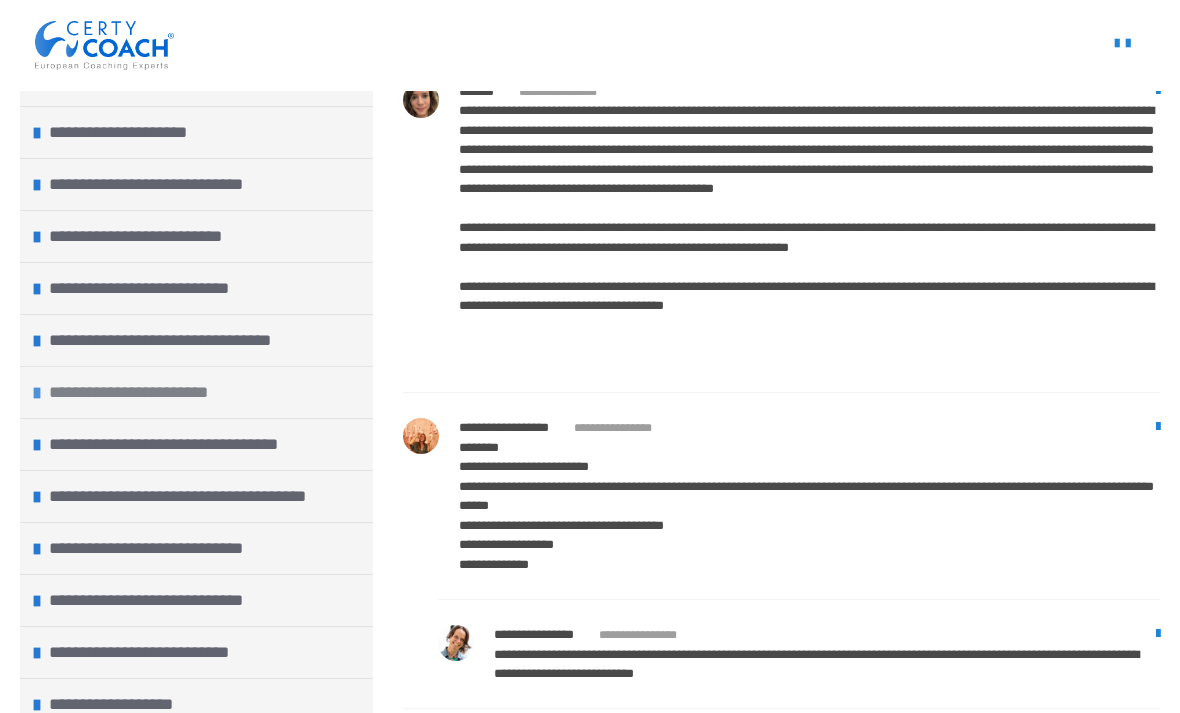 click on "**********" at bounding box center (134, 392) 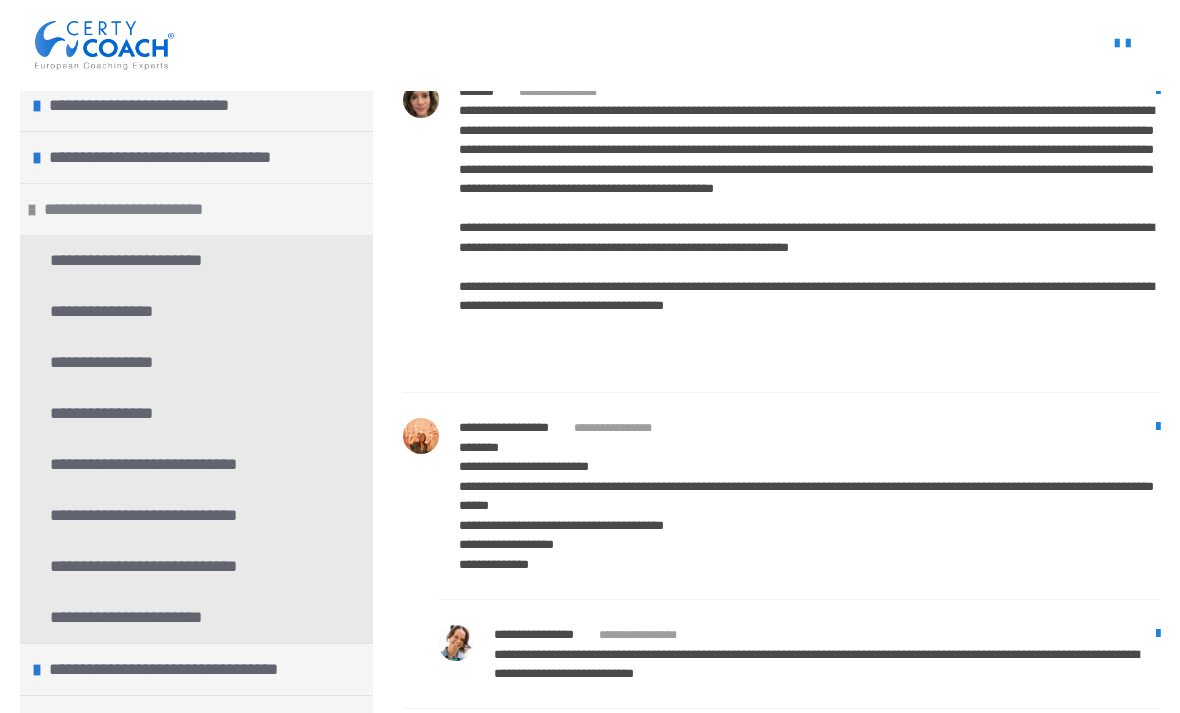 scroll, scrollTop: 363, scrollLeft: 0, axis: vertical 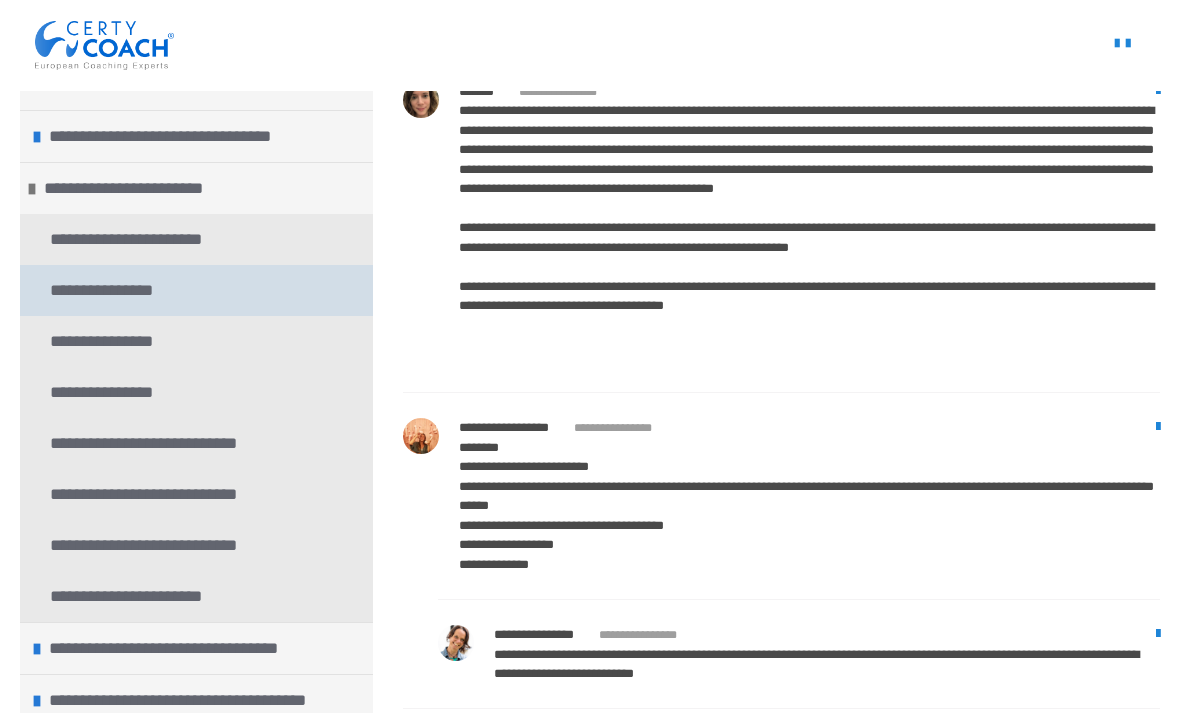 click on "**********" at bounding box center [102, 290] 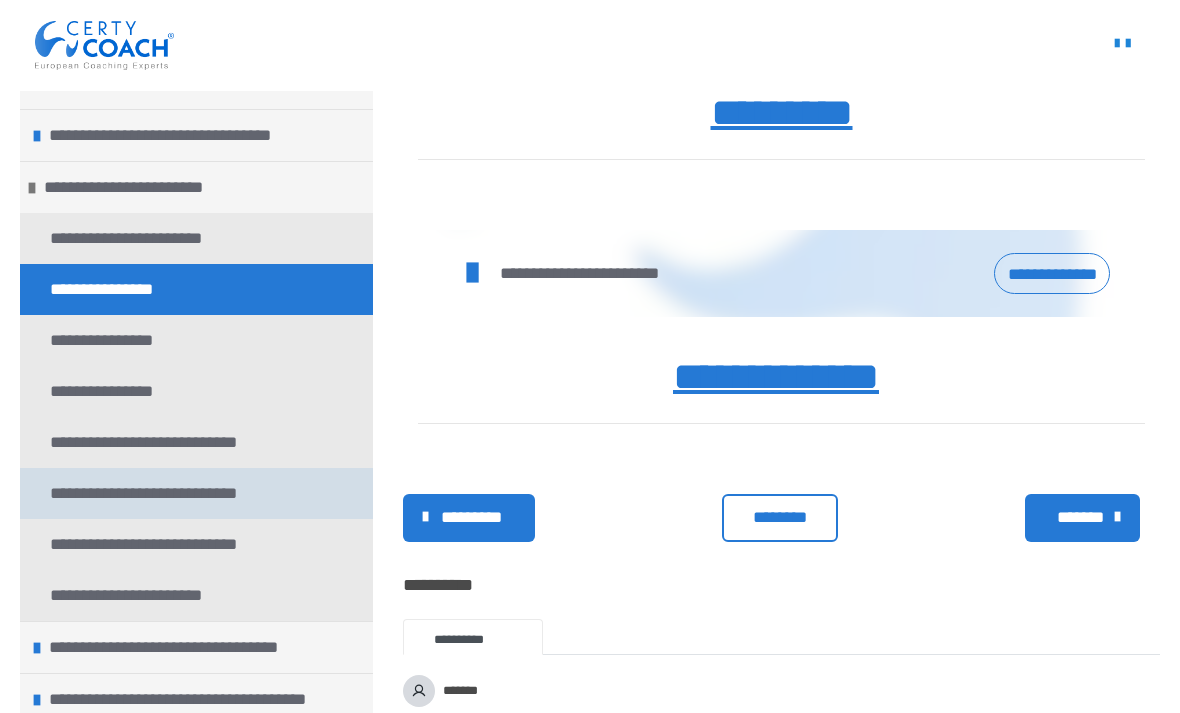 scroll, scrollTop: 1158, scrollLeft: 0, axis: vertical 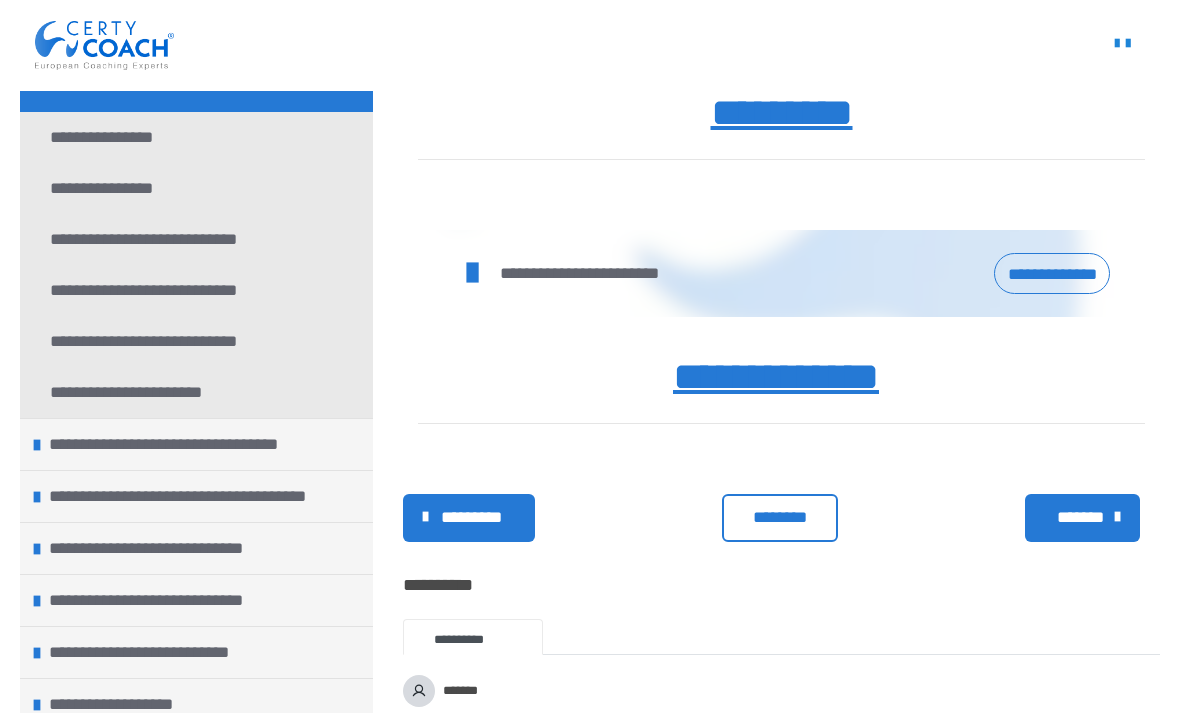 click on "**********" at bounding box center (1052, 273) 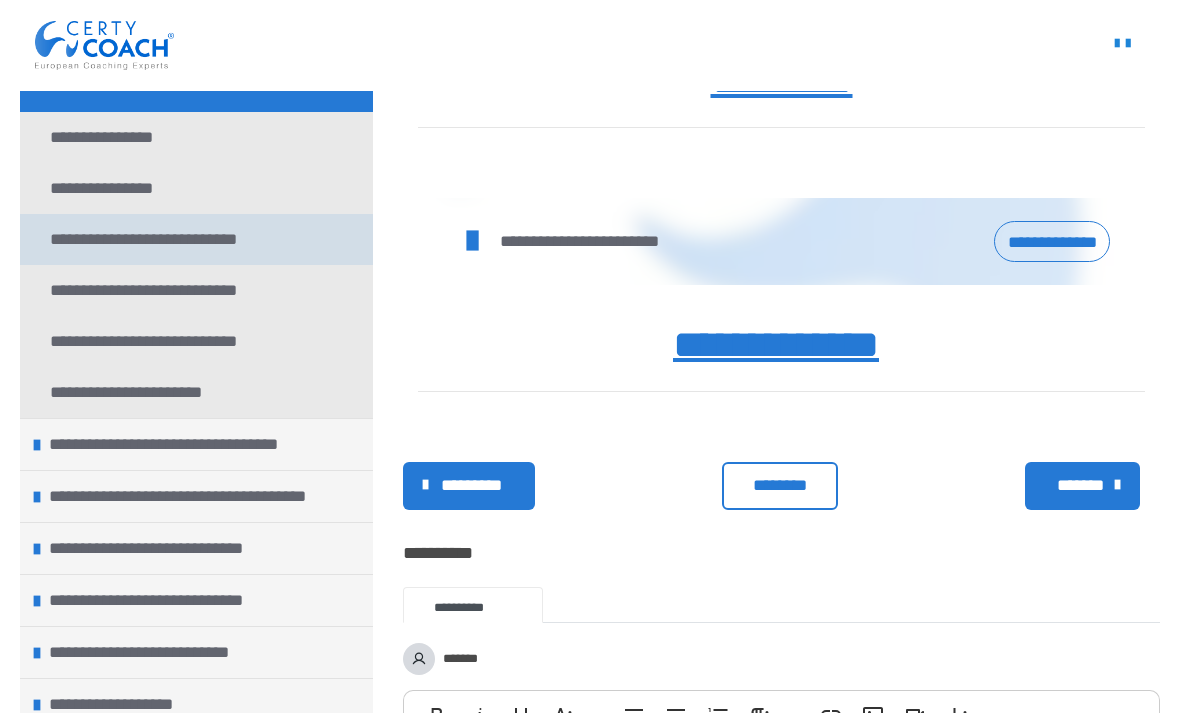 click on "**********" at bounding box center [153, 239] 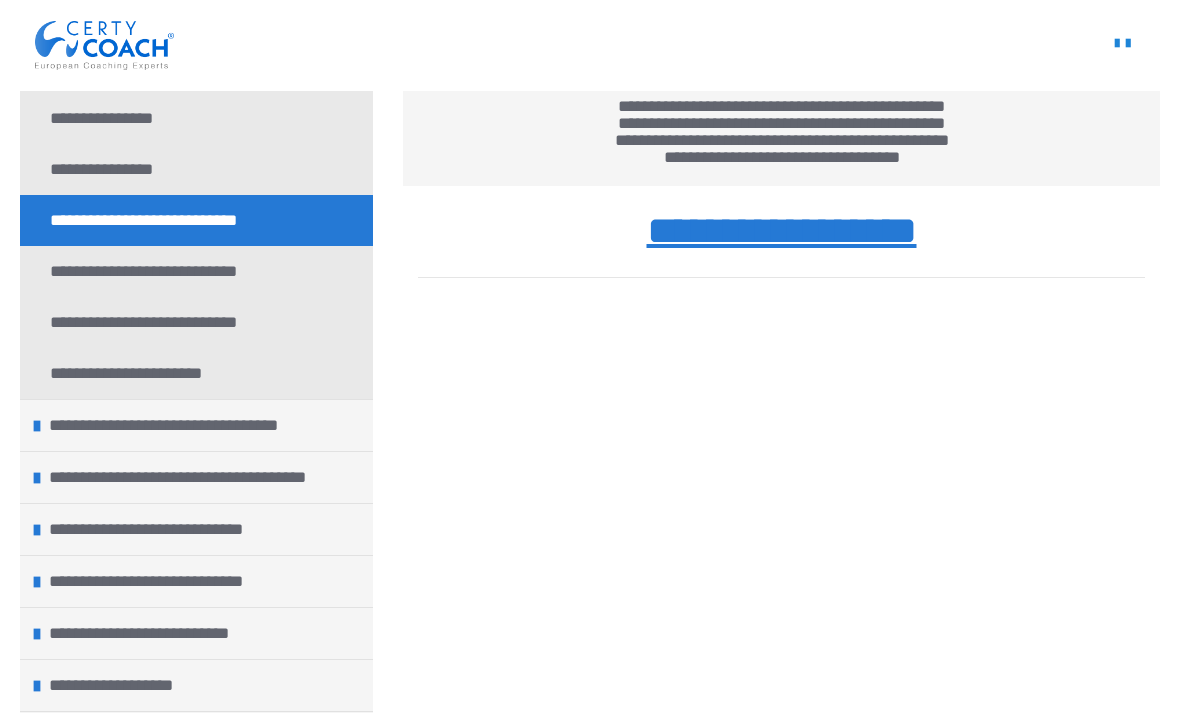 scroll, scrollTop: 575, scrollLeft: 0, axis: vertical 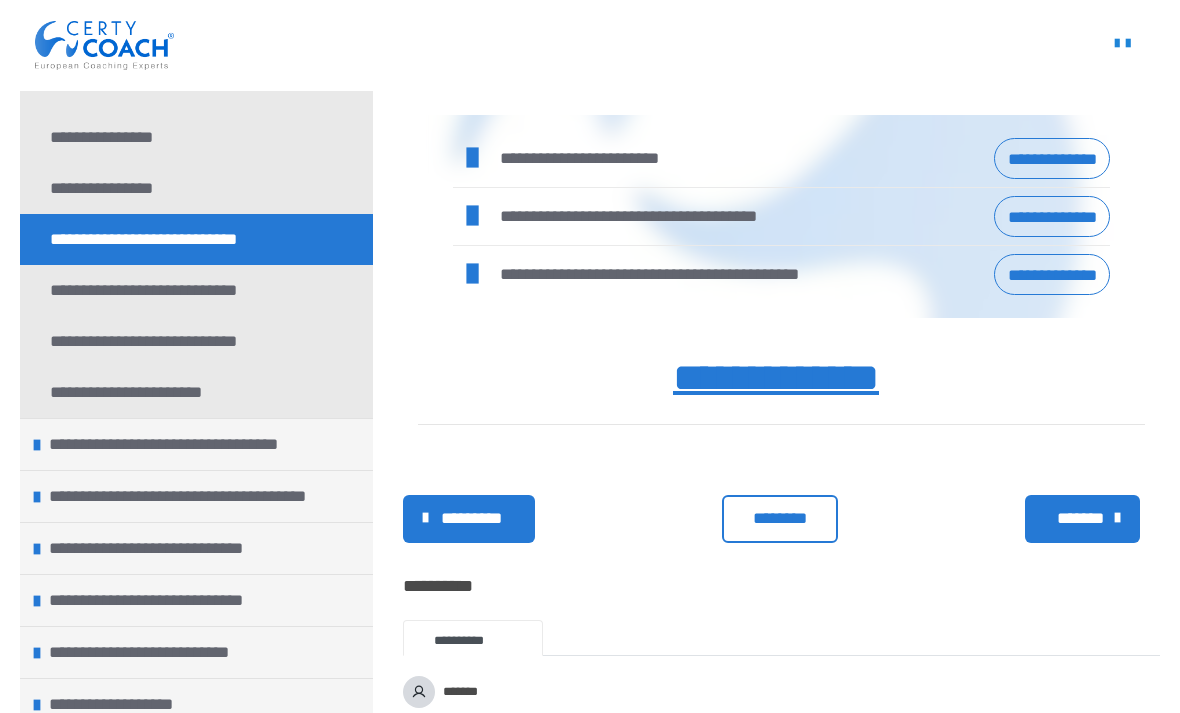 click on "**********" at bounding box center (1052, 216) 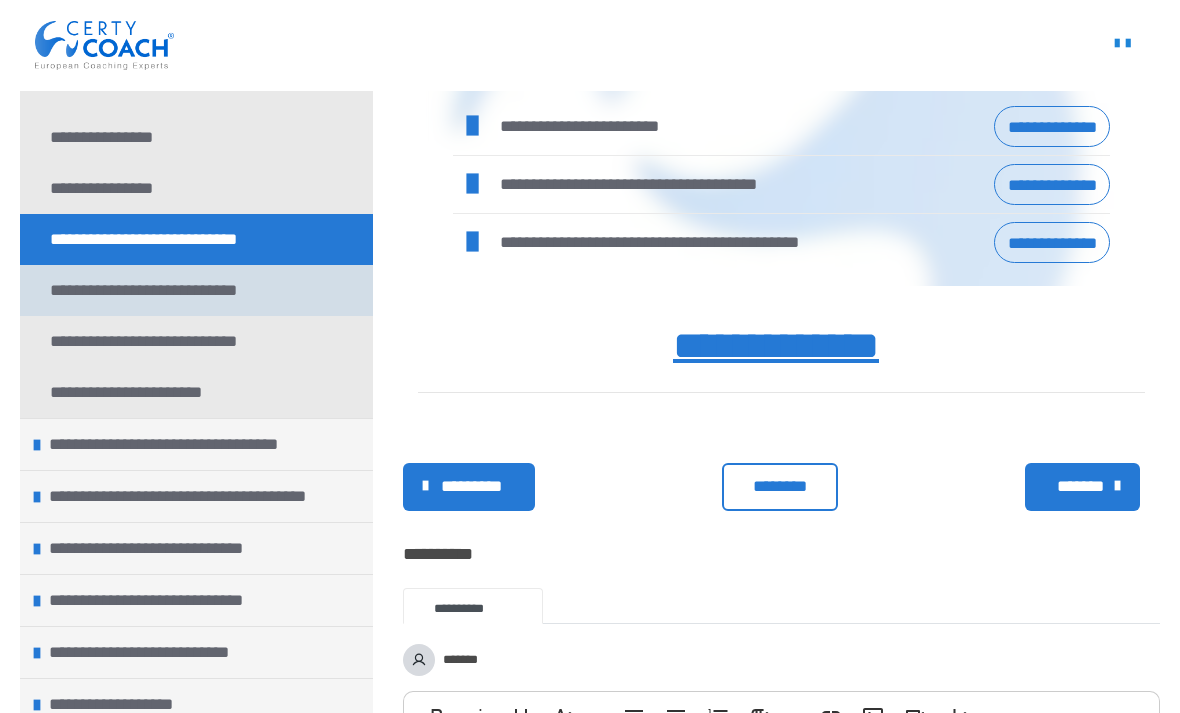 click on "**********" at bounding box center (153, 290) 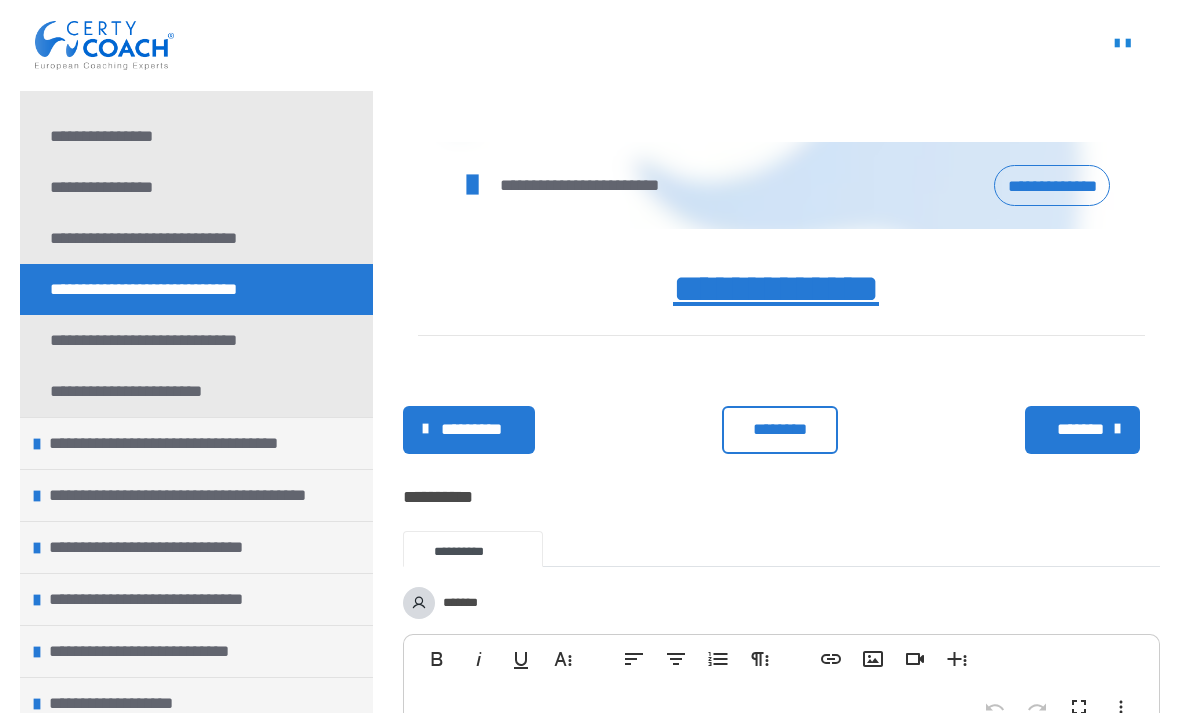 scroll, scrollTop: 1246, scrollLeft: 0, axis: vertical 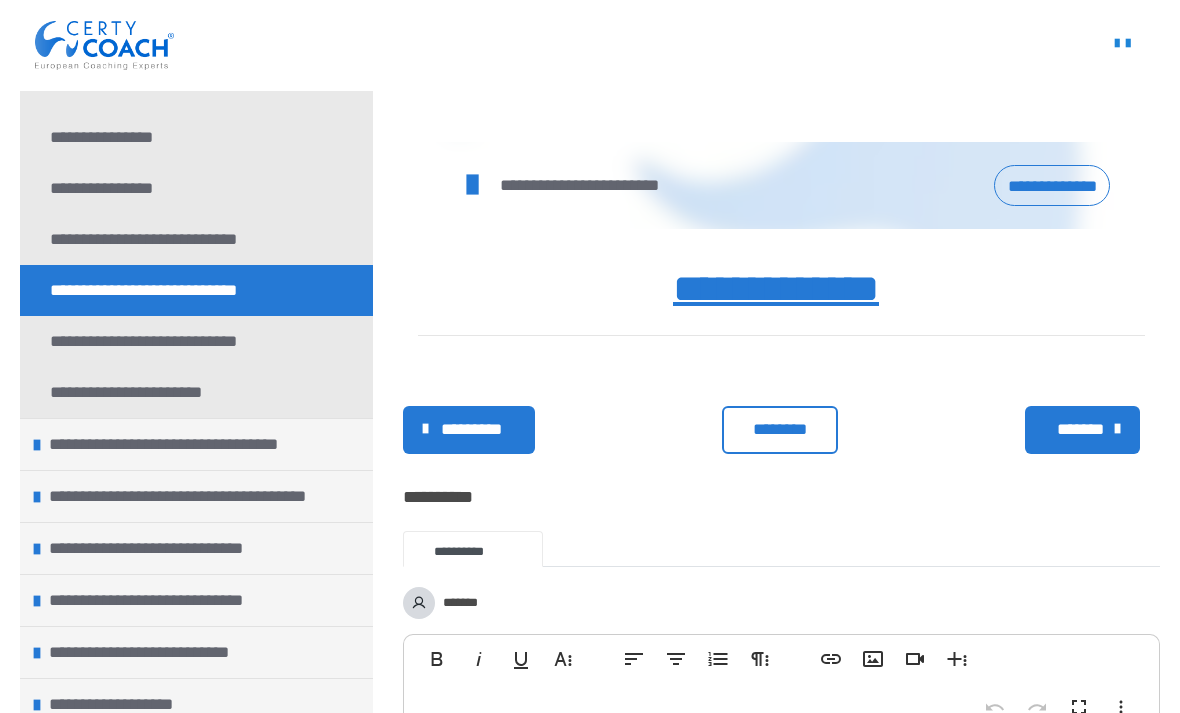 click on "**********" at bounding box center (1052, 185) 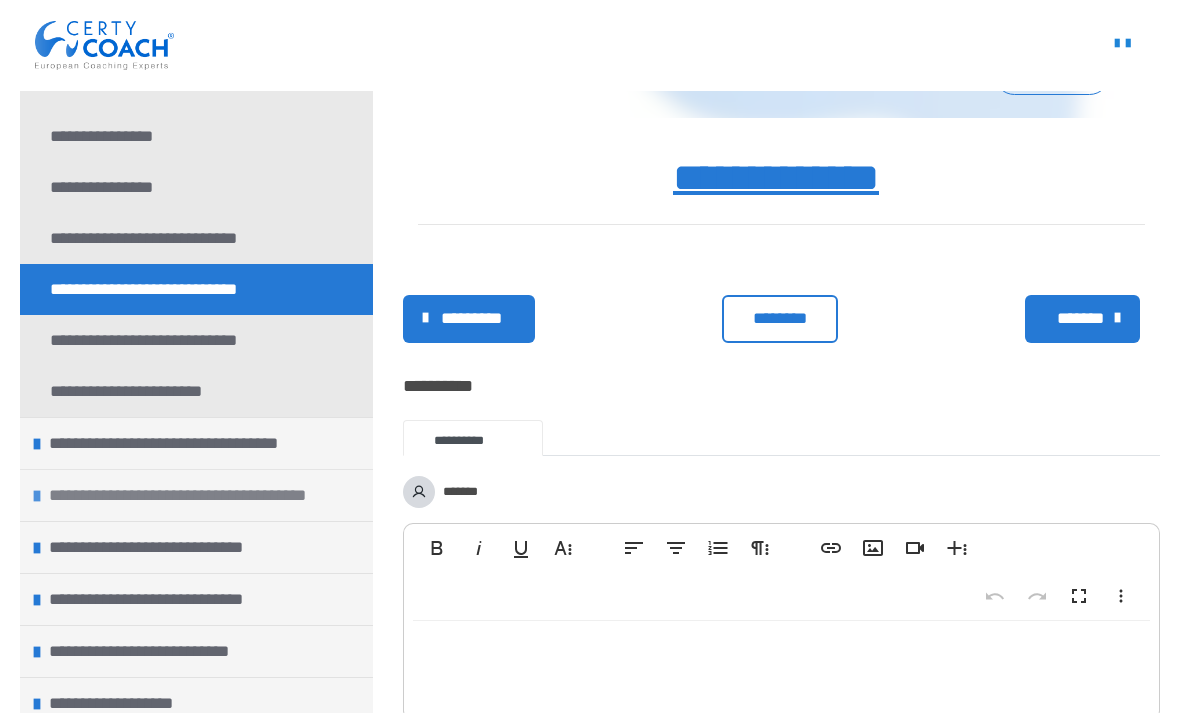 scroll, scrollTop: 1357, scrollLeft: 0, axis: vertical 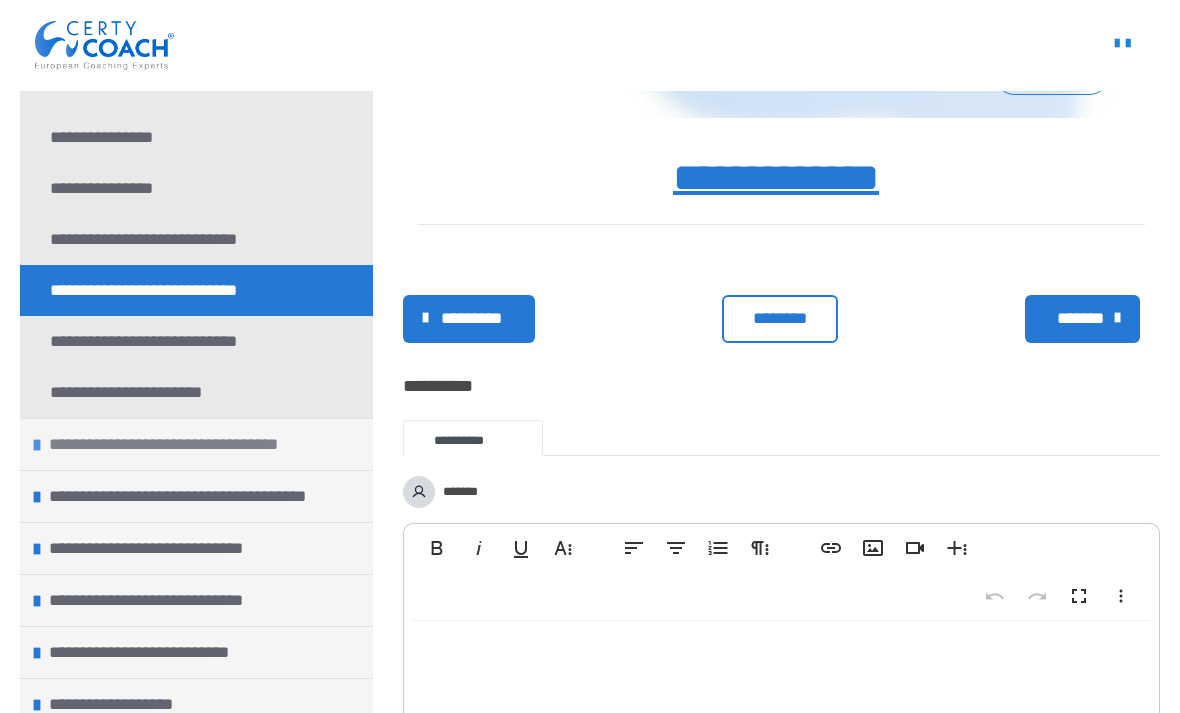 click on "**********" at bounding box center (169, 444) 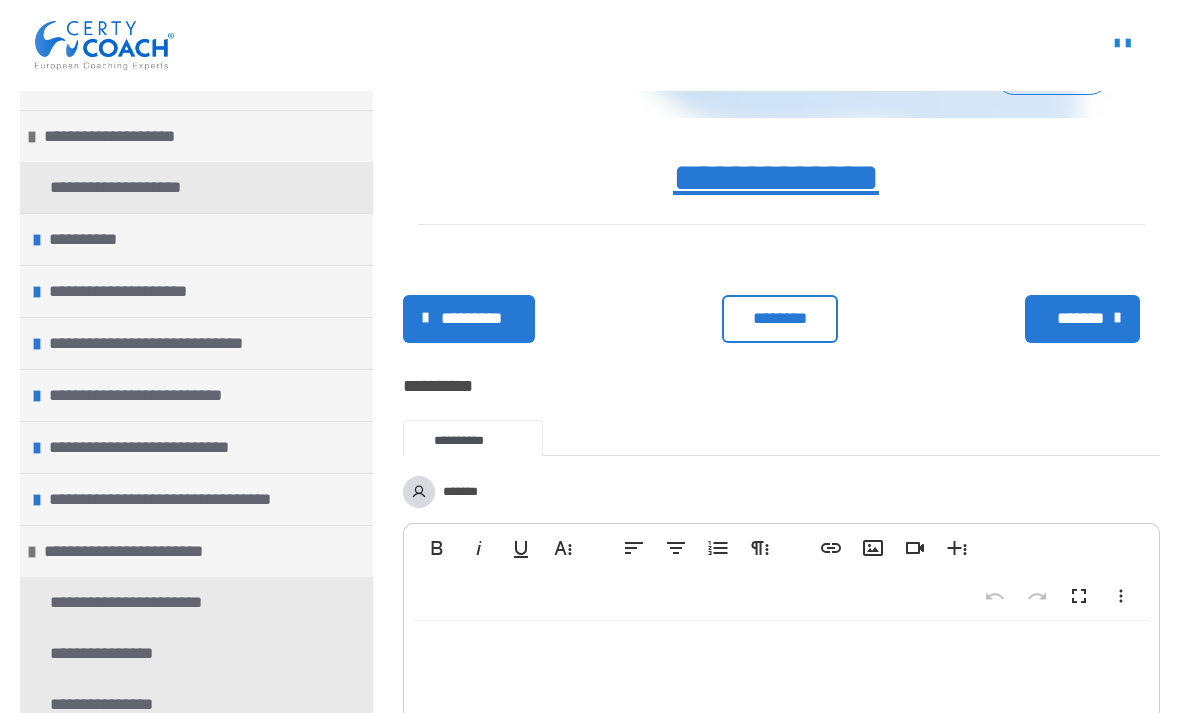 scroll, scrollTop: 0, scrollLeft: 0, axis: both 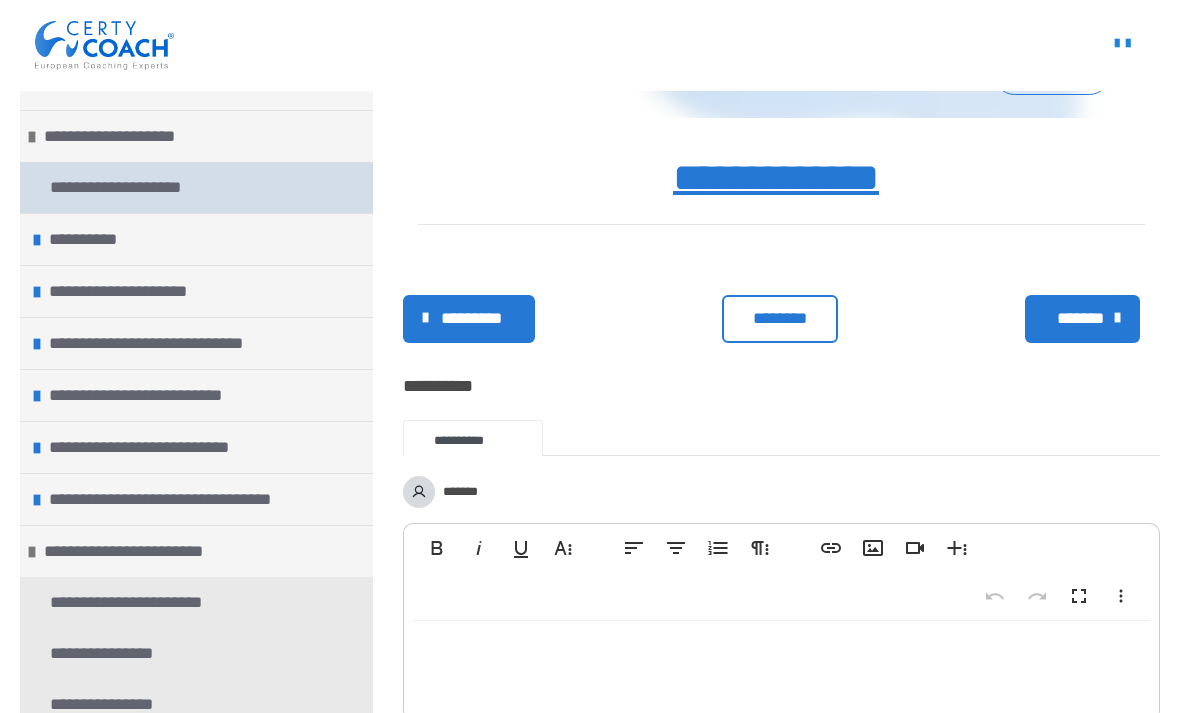 click on "**********" at bounding box center [125, 187] 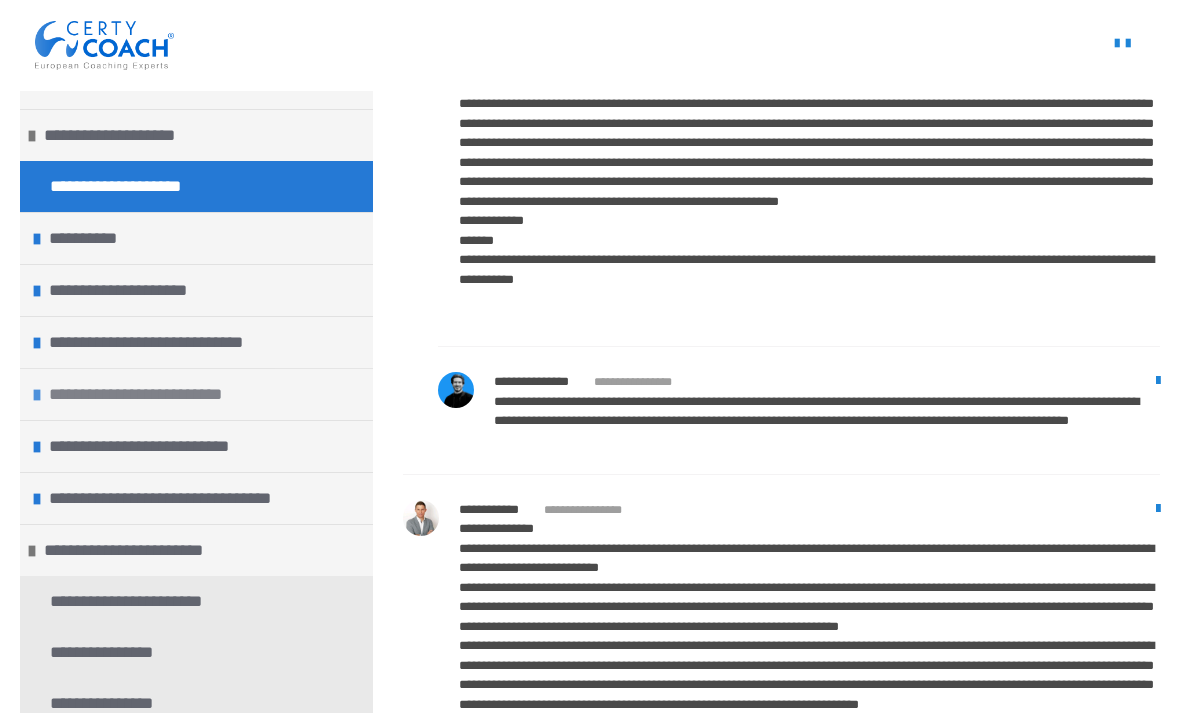 scroll, scrollTop: 9352, scrollLeft: 0, axis: vertical 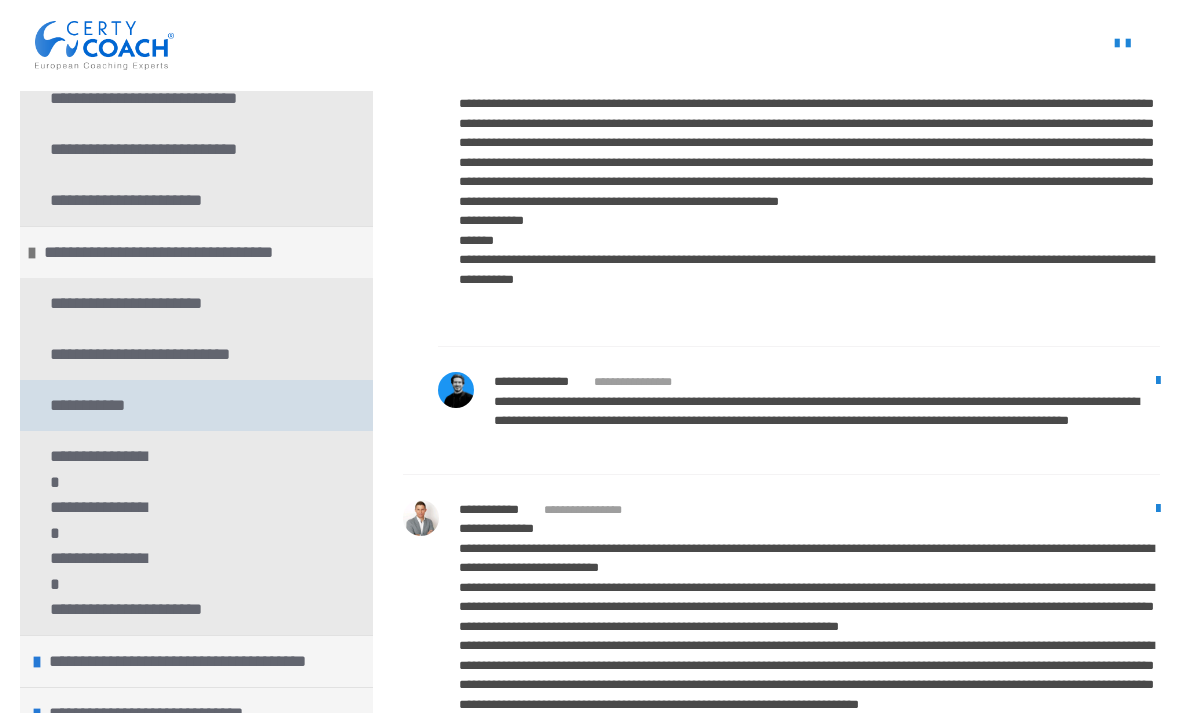 click on "**********" at bounding box center (91, 405) 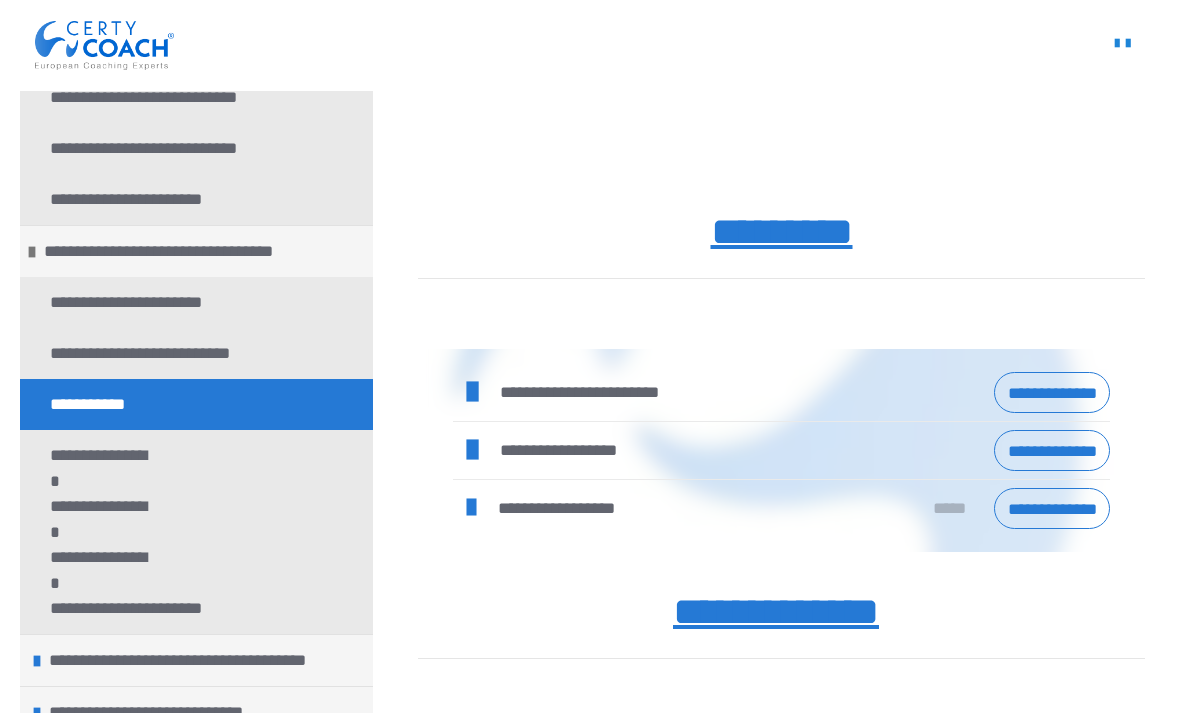 scroll, scrollTop: 1056, scrollLeft: 0, axis: vertical 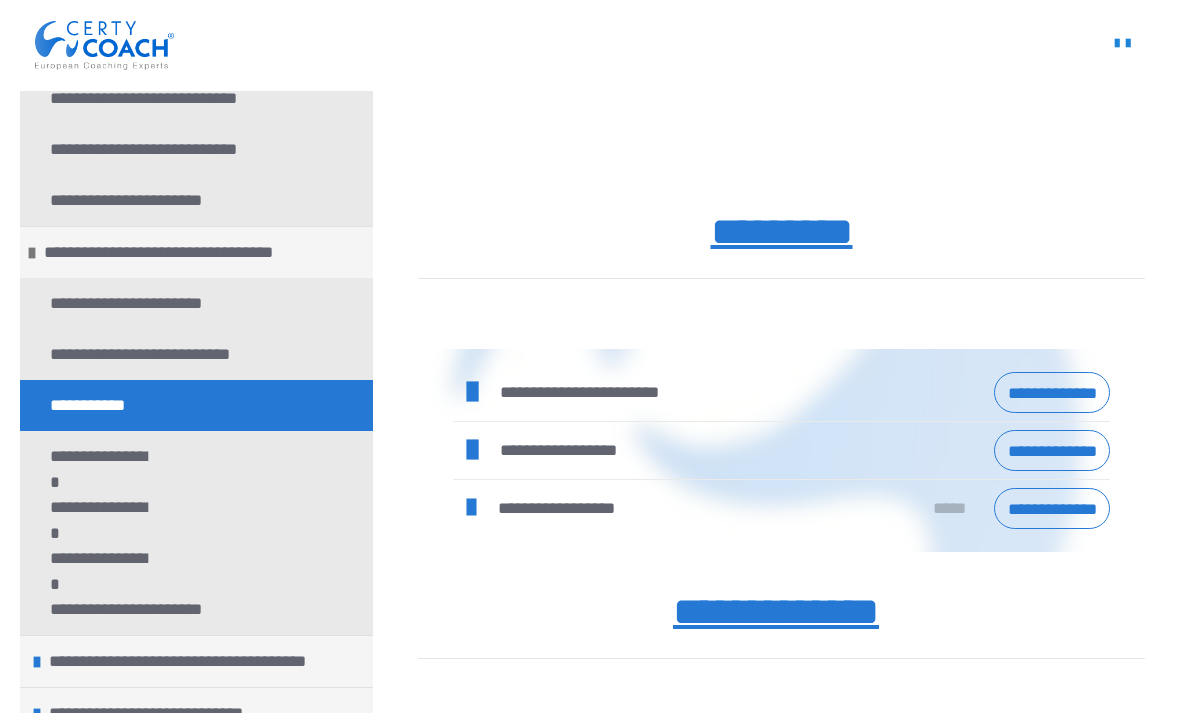 click on "**********" at bounding box center [1052, 450] 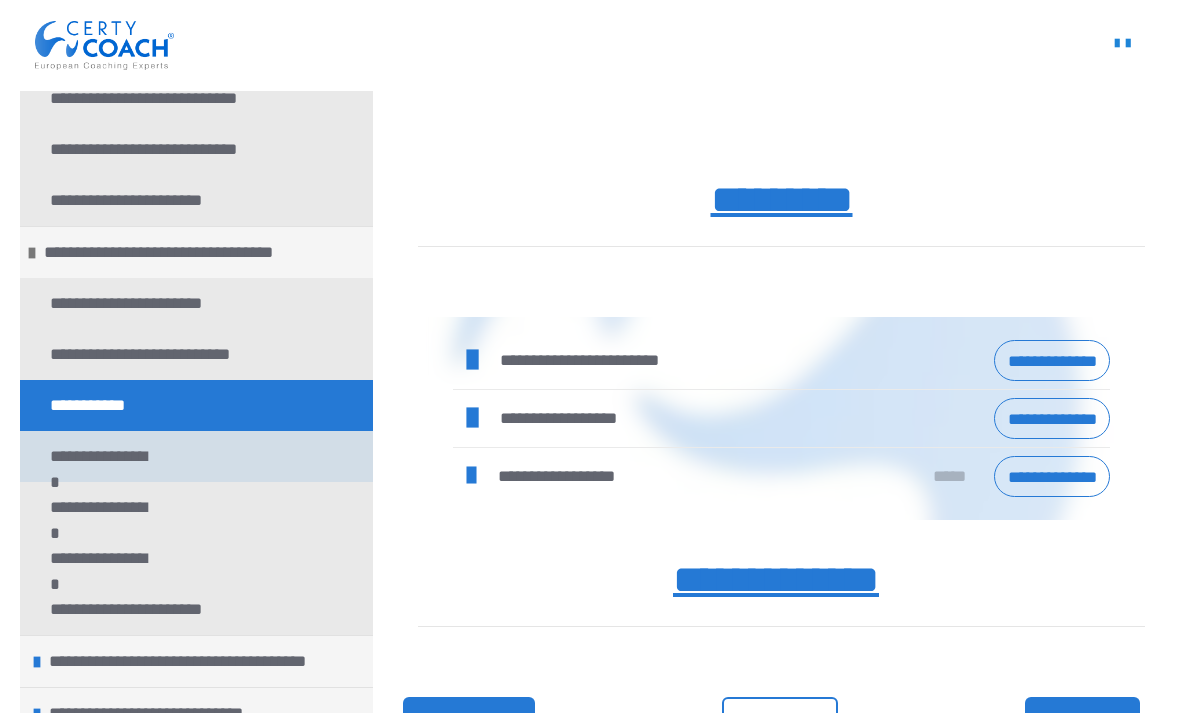 click on "**********" at bounding box center (196, 456) 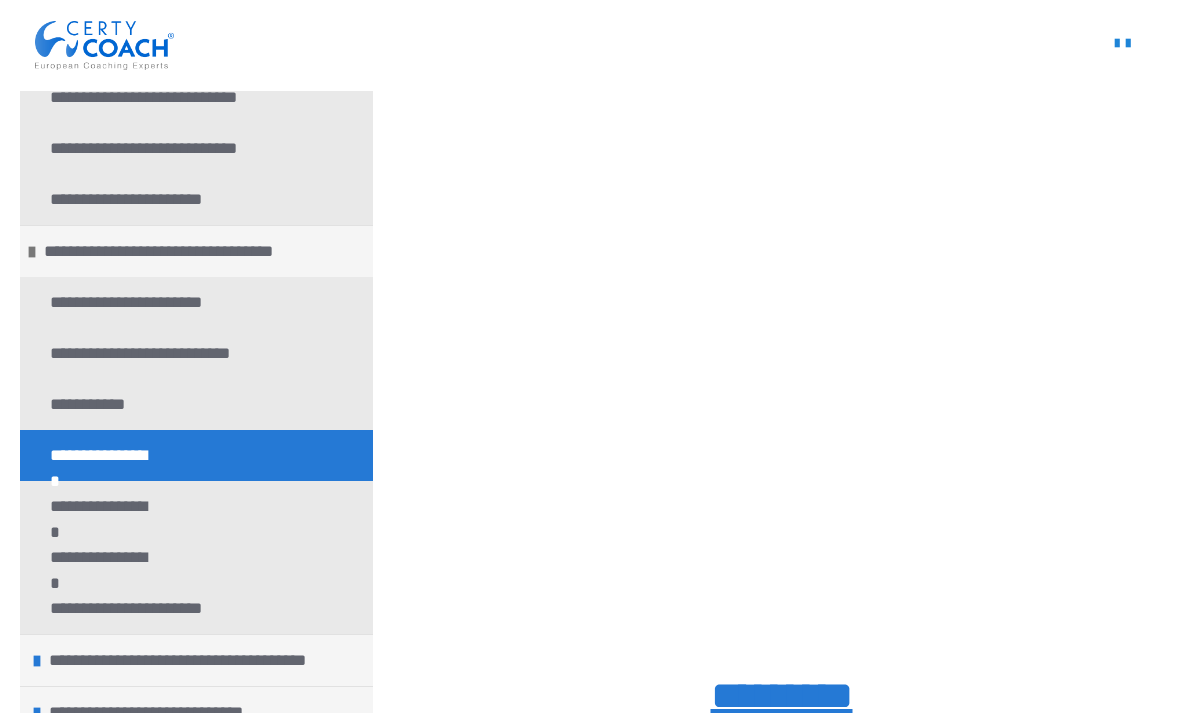 scroll, scrollTop: 4, scrollLeft: 0, axis: vertical 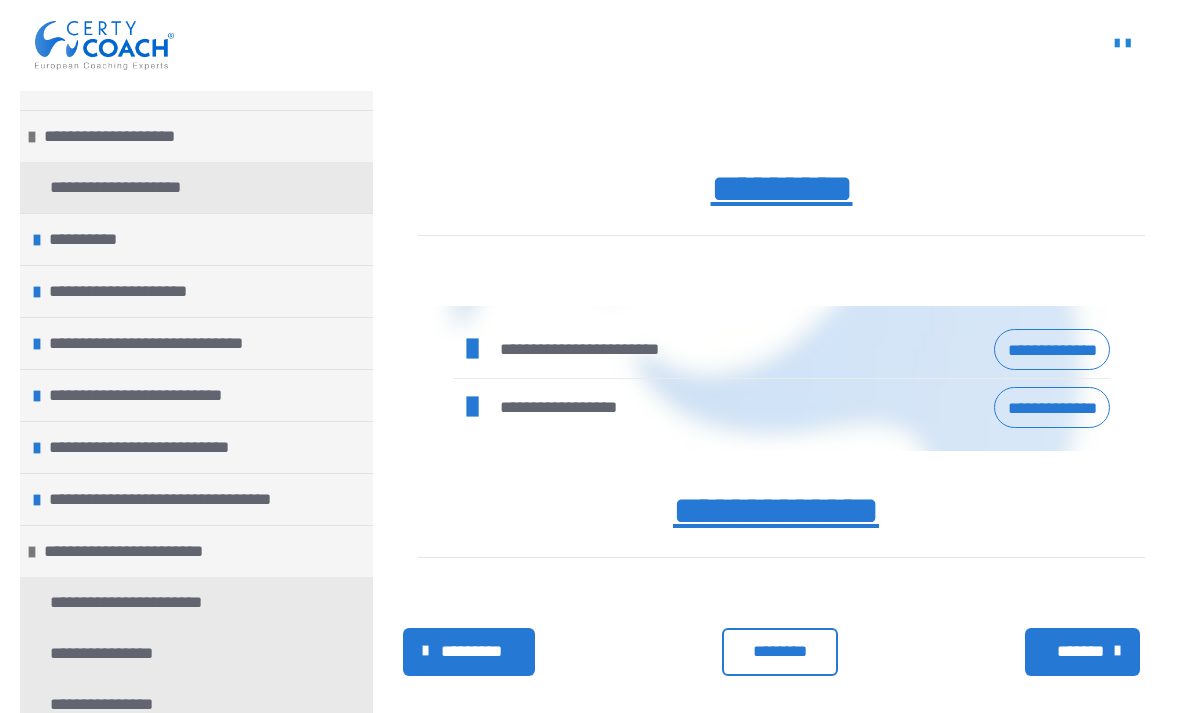 click on "**********" at bounding box center (1052, 349) 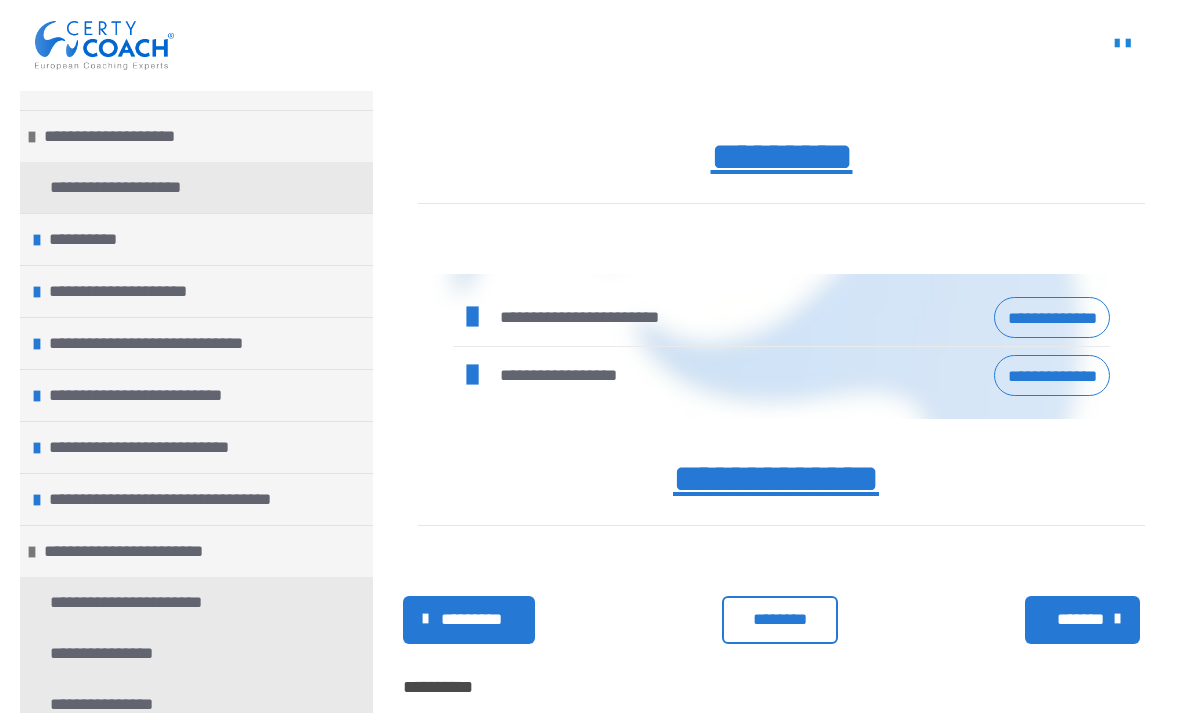 click on "**********" at bounding box center [1052, 375] 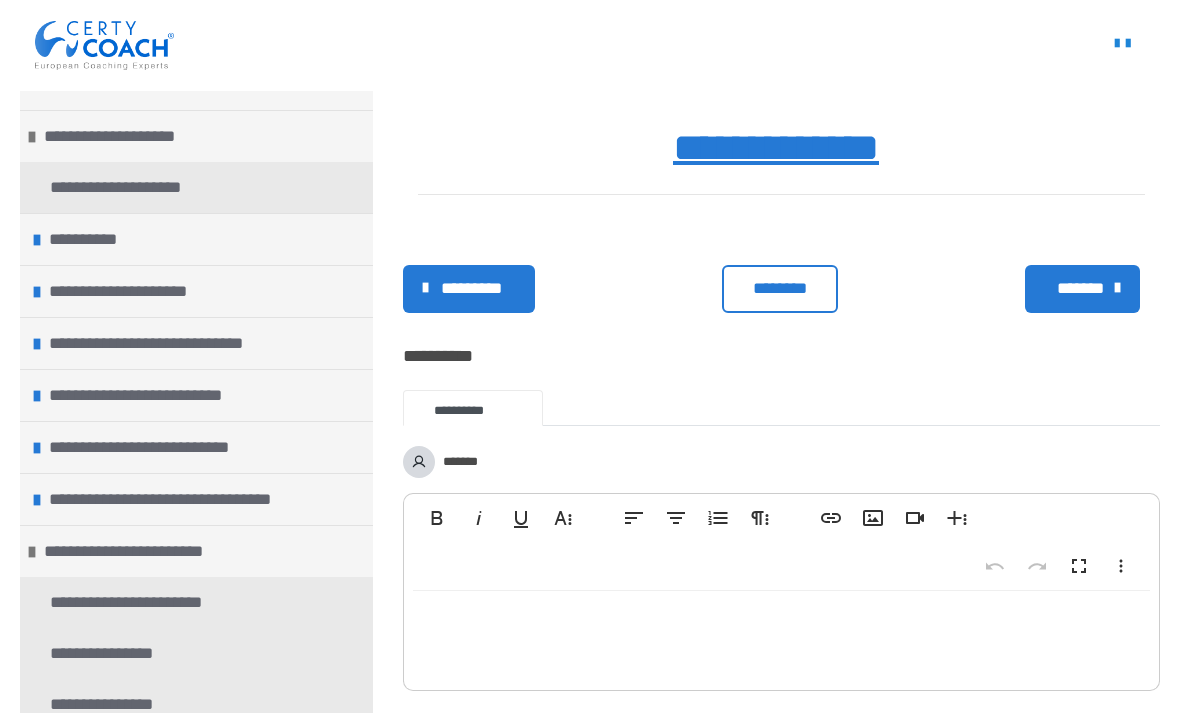 scroll, scrollTop: 1491, scrollLeft: 0, axis: vertical 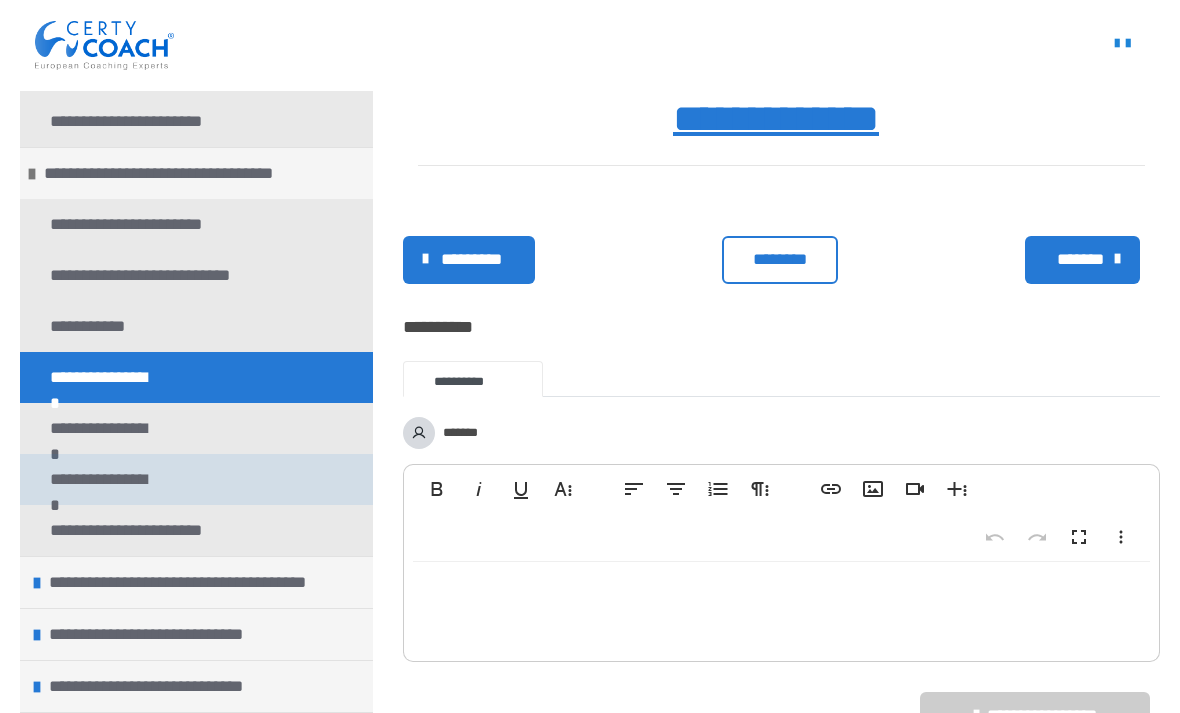click on "**********" at bounding box center (103, 479) 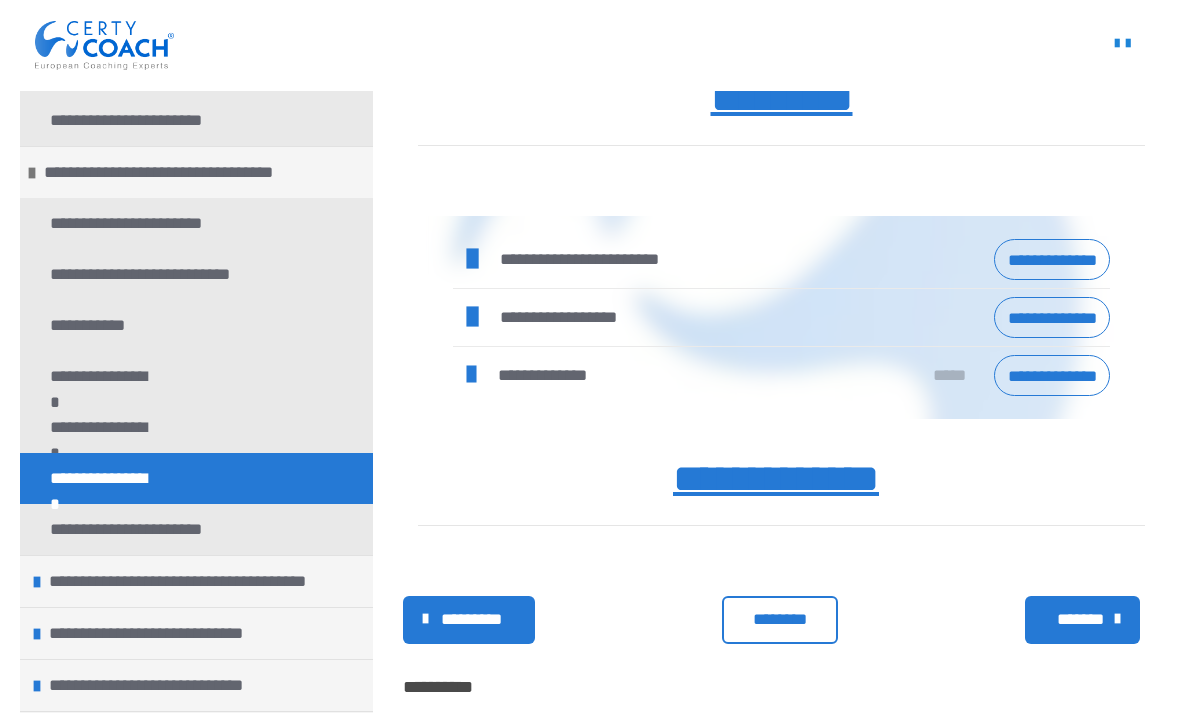 scroll, scrollTop: 1189, scrollLeft: 0, axis: vertical 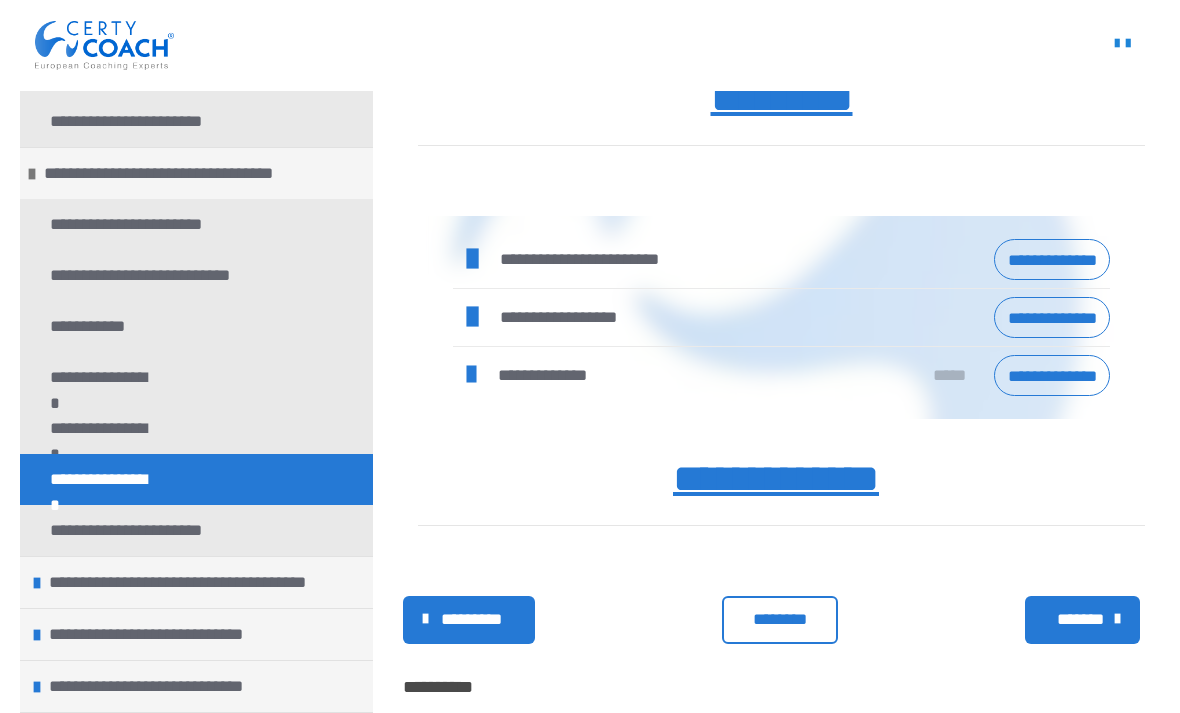 click on "**********" at bounding box center [1052, 317] 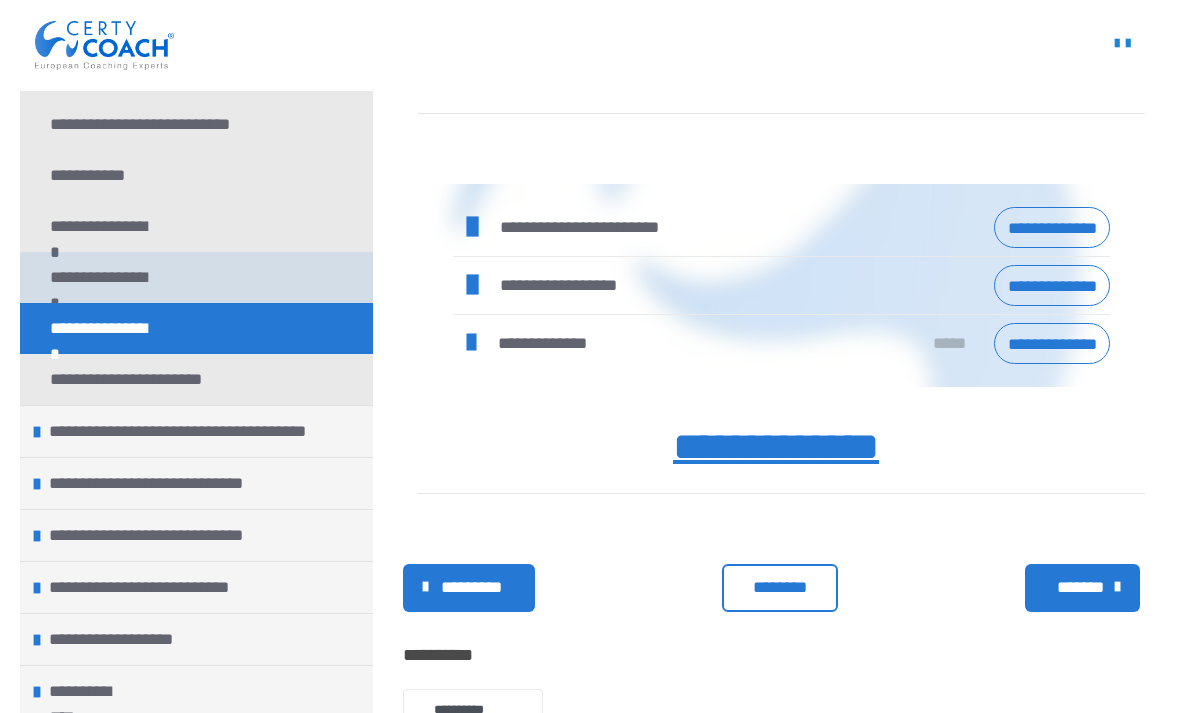 scroll, scrollTop: 988, scrollLeft: 0, axis: vertical 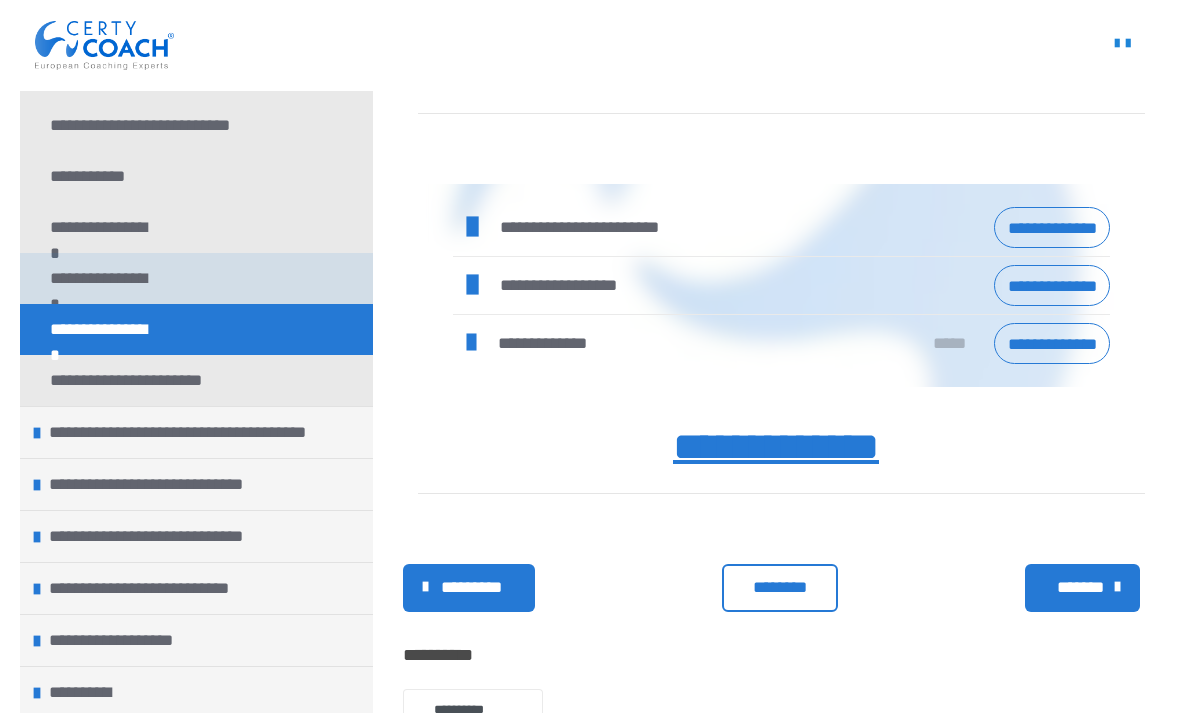 click on "**********" at bounding box center [196, 278] 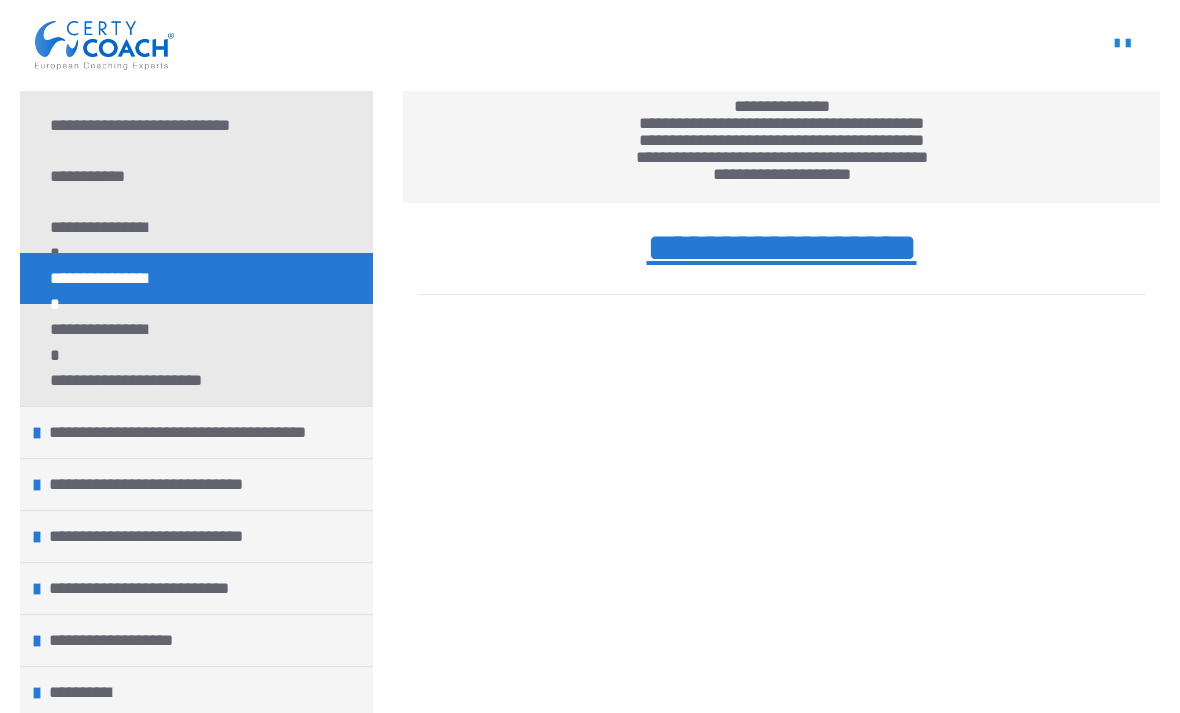 scroll, scrollTop: 1074, scrollLeft: 0, axis: vertical 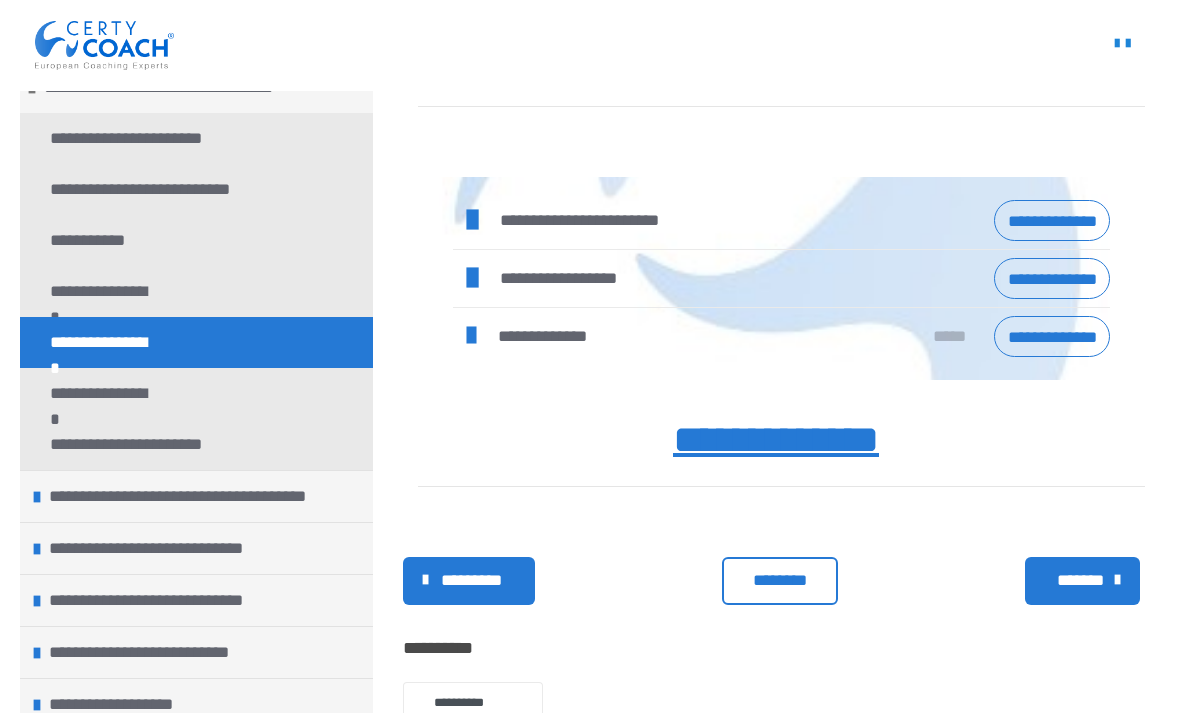 click on "**********" at bounding box center (1052, 278) 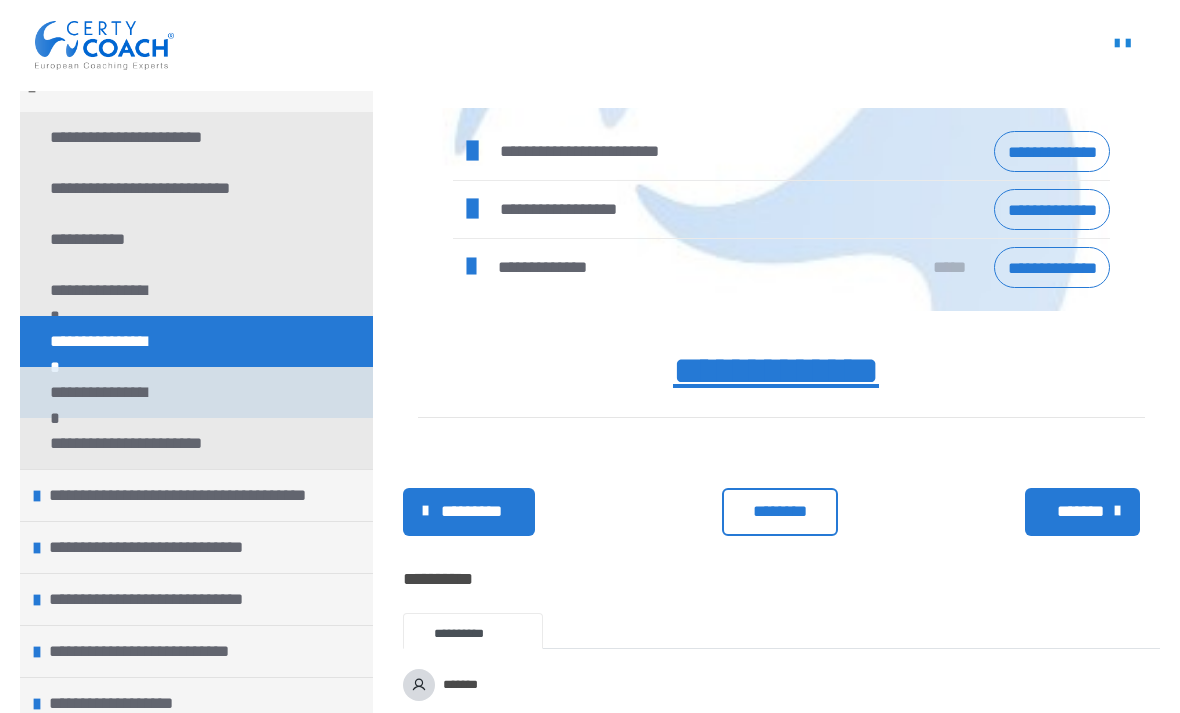 scroll, scrollTop: 1297, scrollLeft: 0, axis: vertical 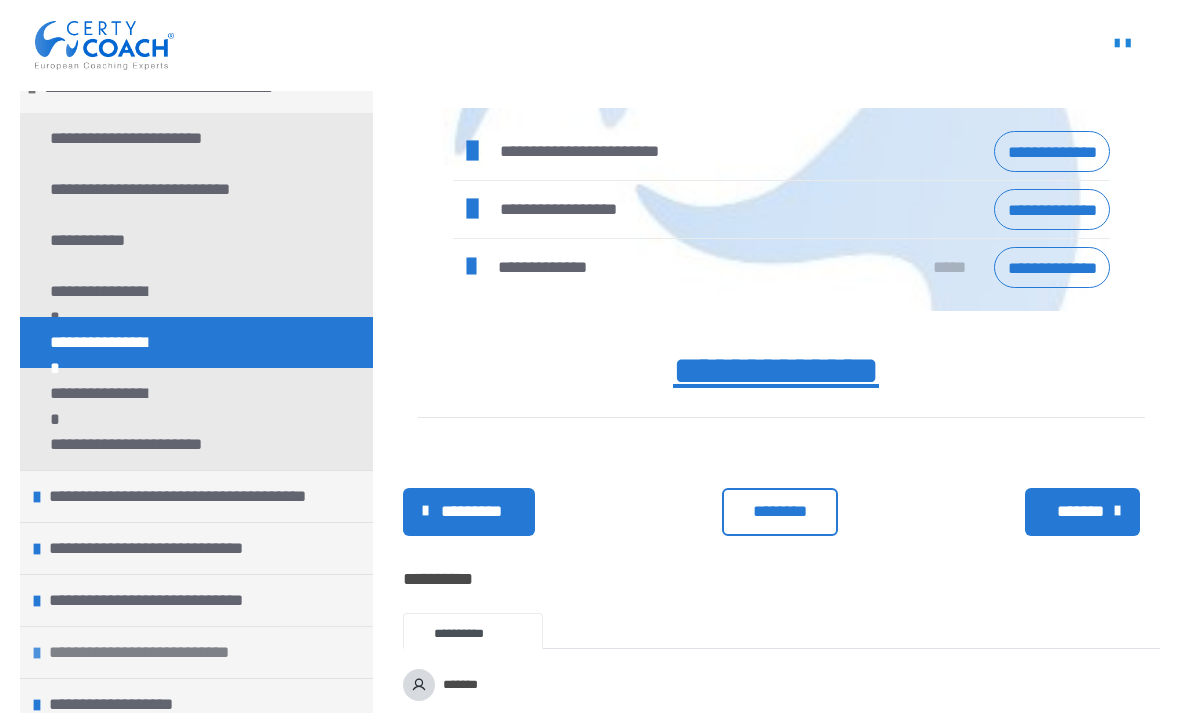 click on "**********" at bounding box center (153, 652) 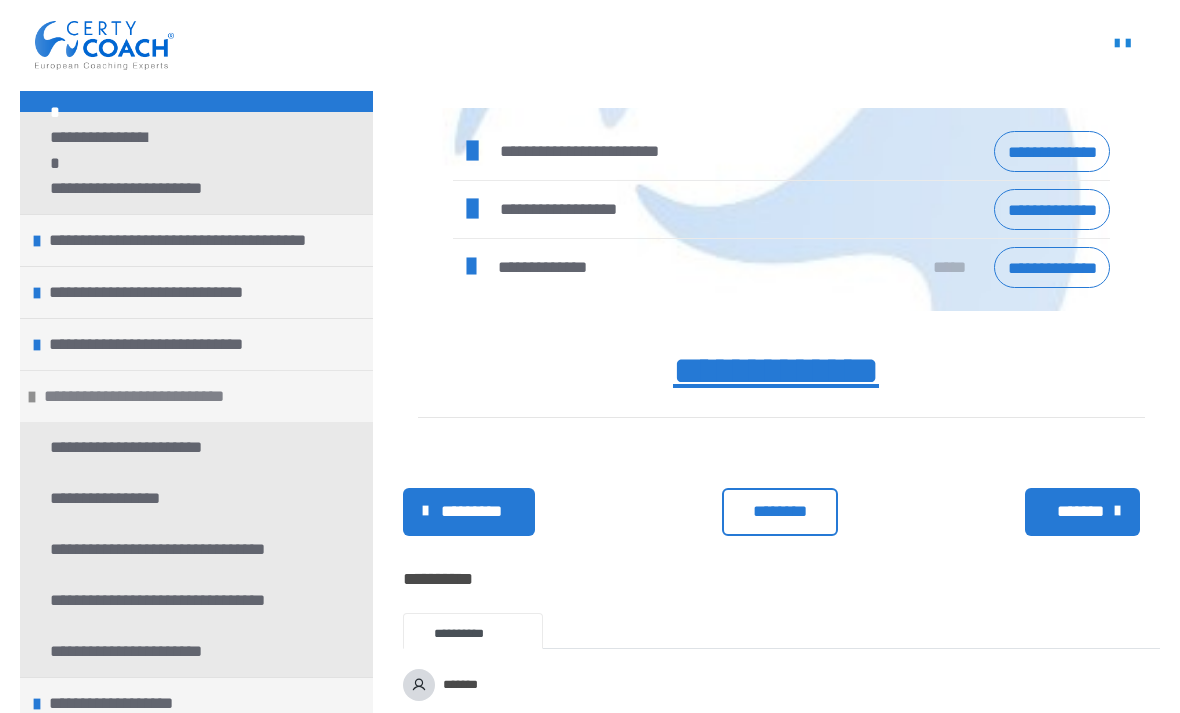 scroll, scrollTop: 1179, scrollLeft: 0, axis: vertical 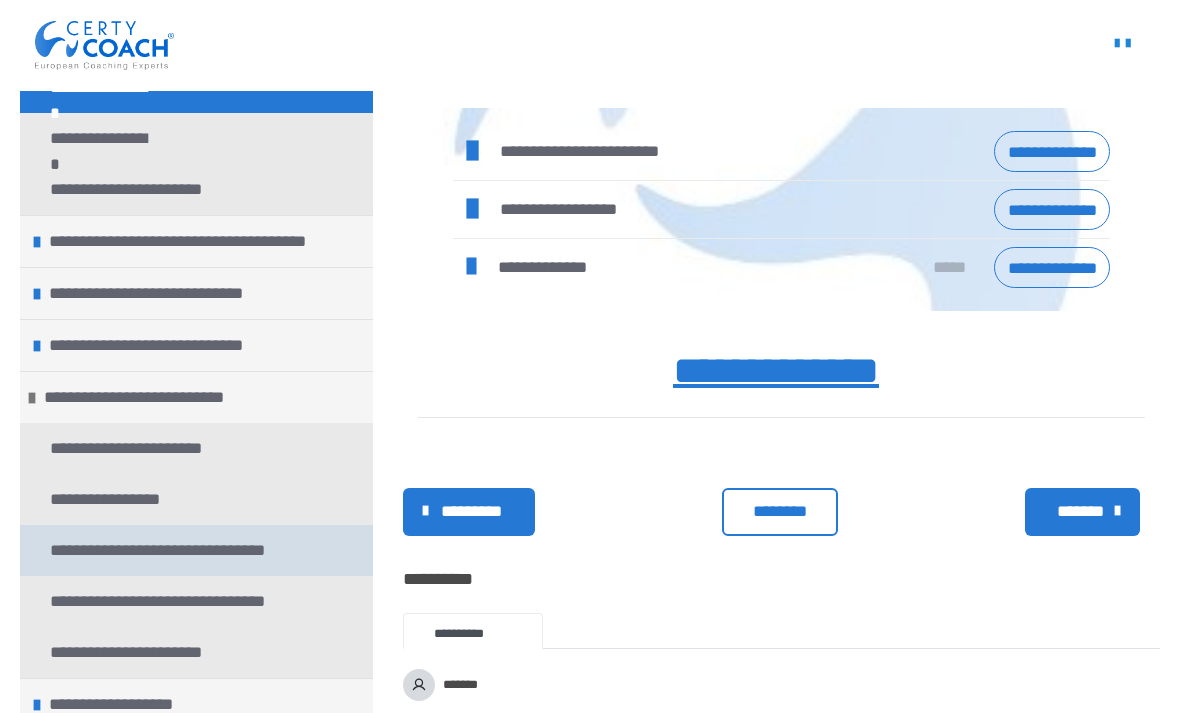 click on "**********" at bounding box center (175, 550) 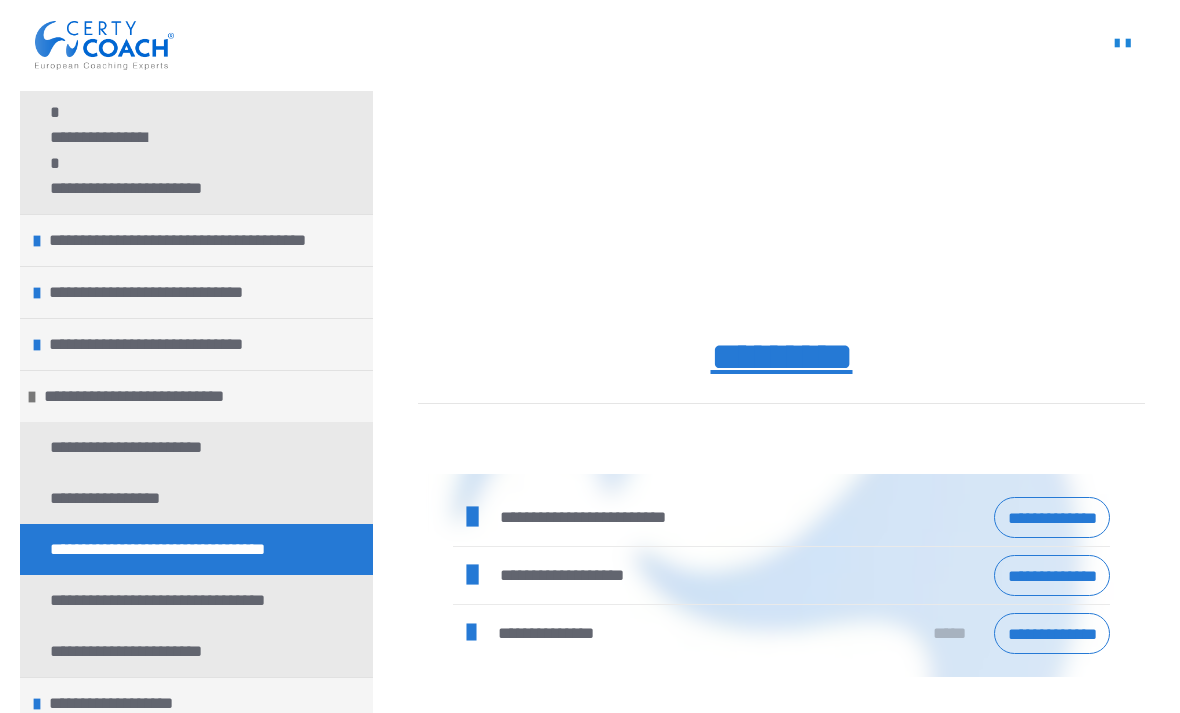 scroll, scrollTop: 914, scrollLeft: 0, axis: vertical 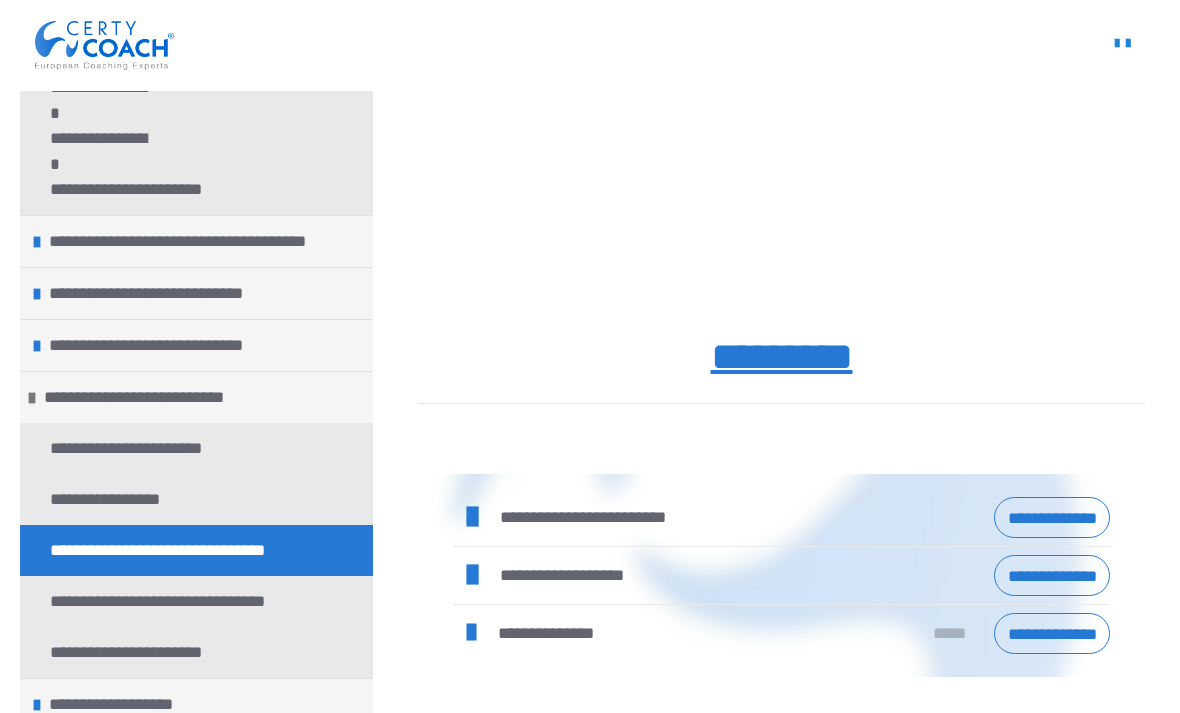 click on "**********" at bounding box center (1052, 575) 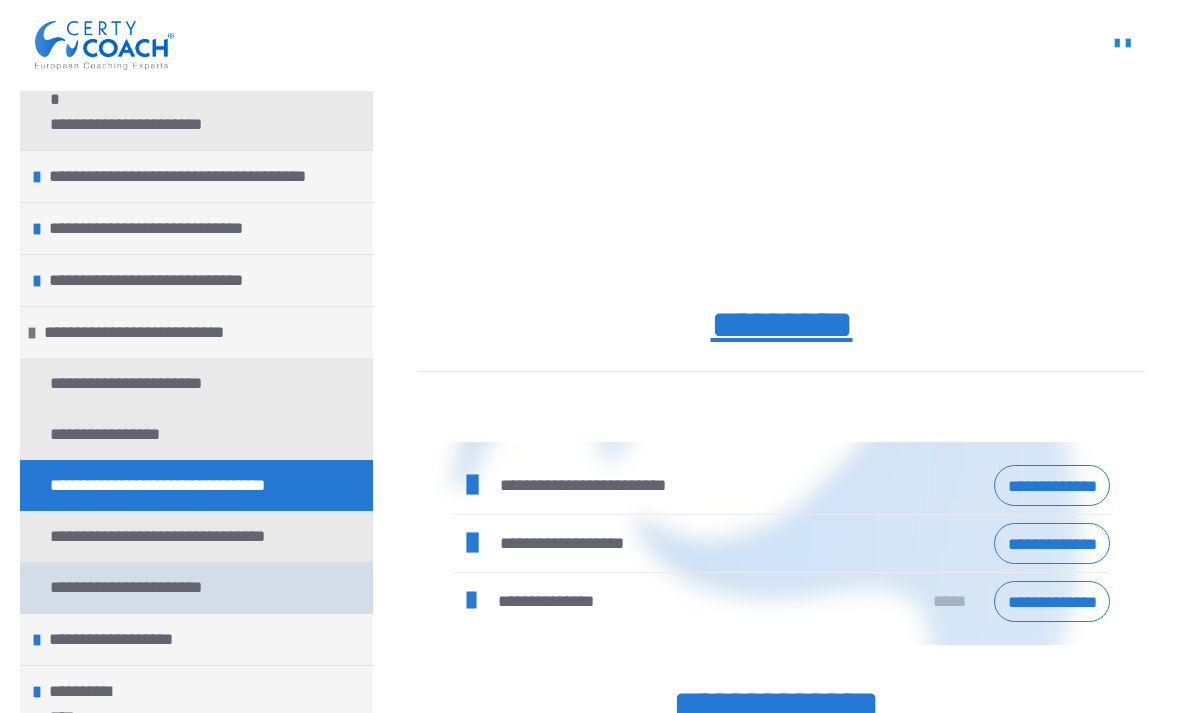 scroll, scrollTop: 1243, scrollLeft: 0, axis: vertical 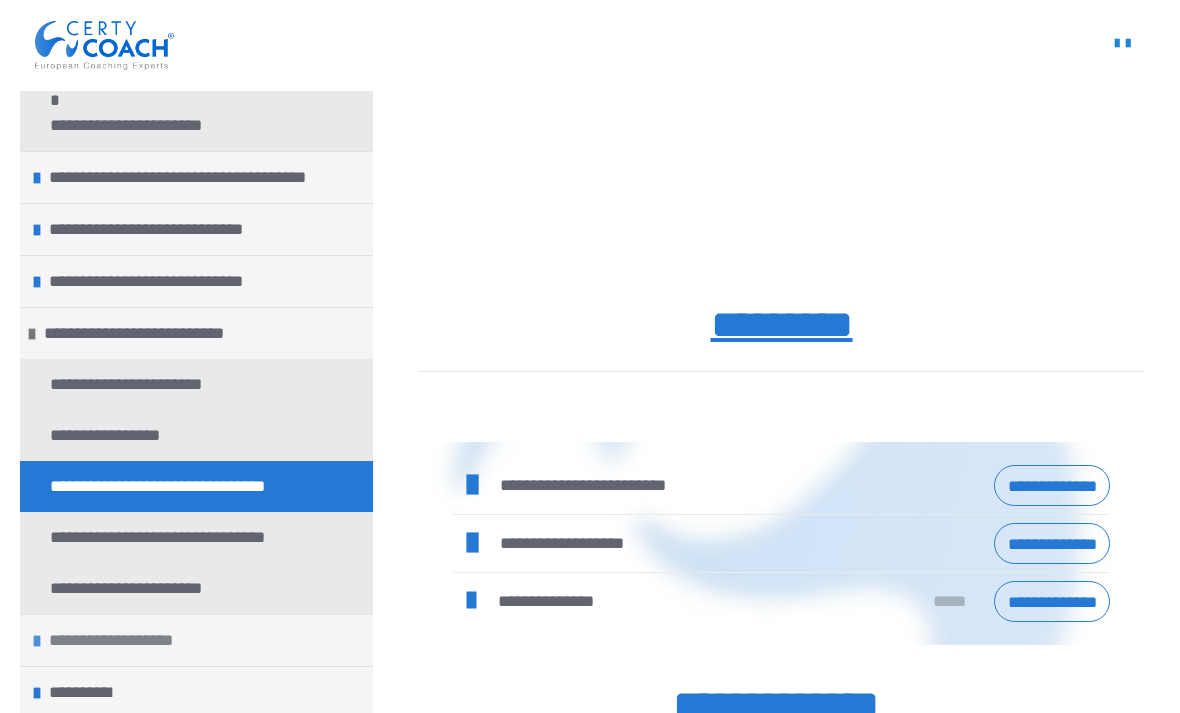 click on "**********" at bounding box center [120, 640] 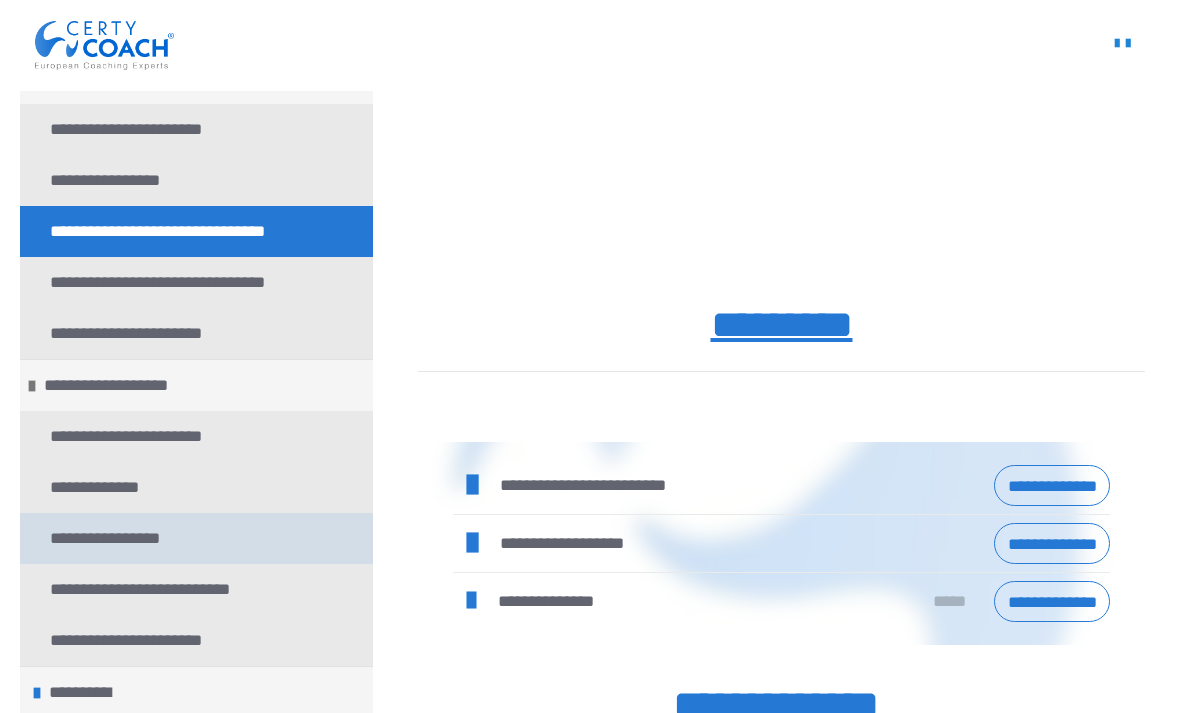 scroll, scrollTop: 1498, scrollLeft: 0, axis: vertical 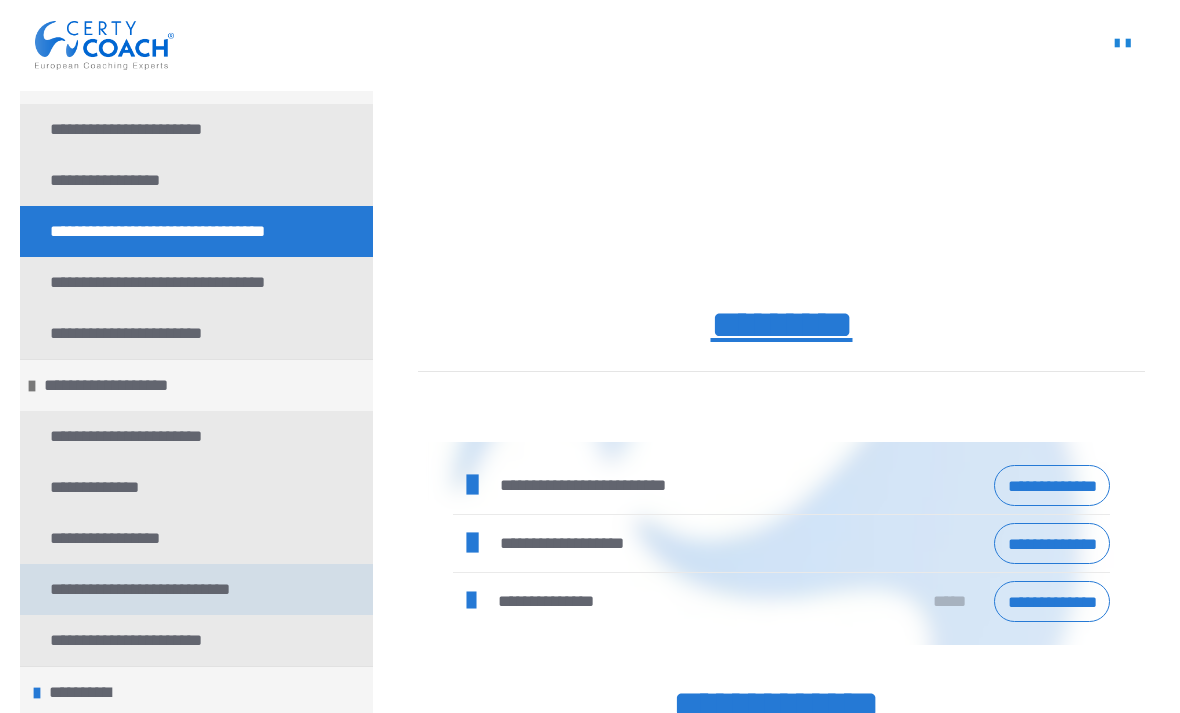 click on "**********" at bounding box center (150, 589) 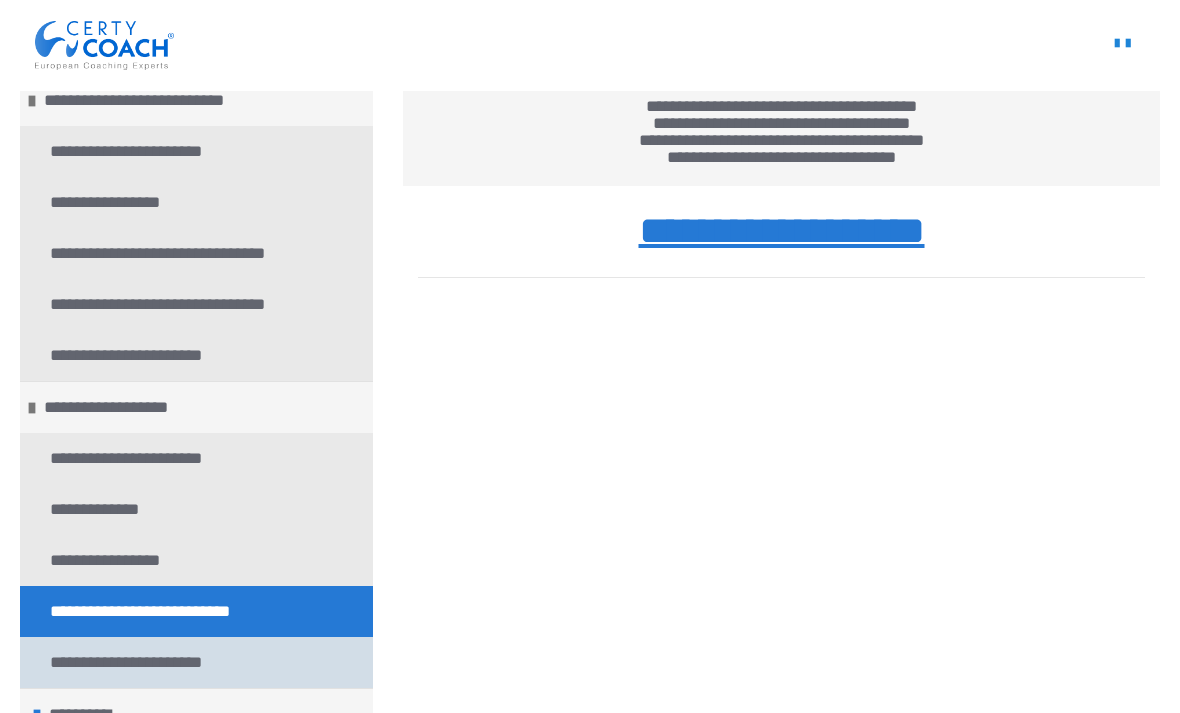 scroll, scrollTop: 574, scrollLeft: 0, axis: vertical 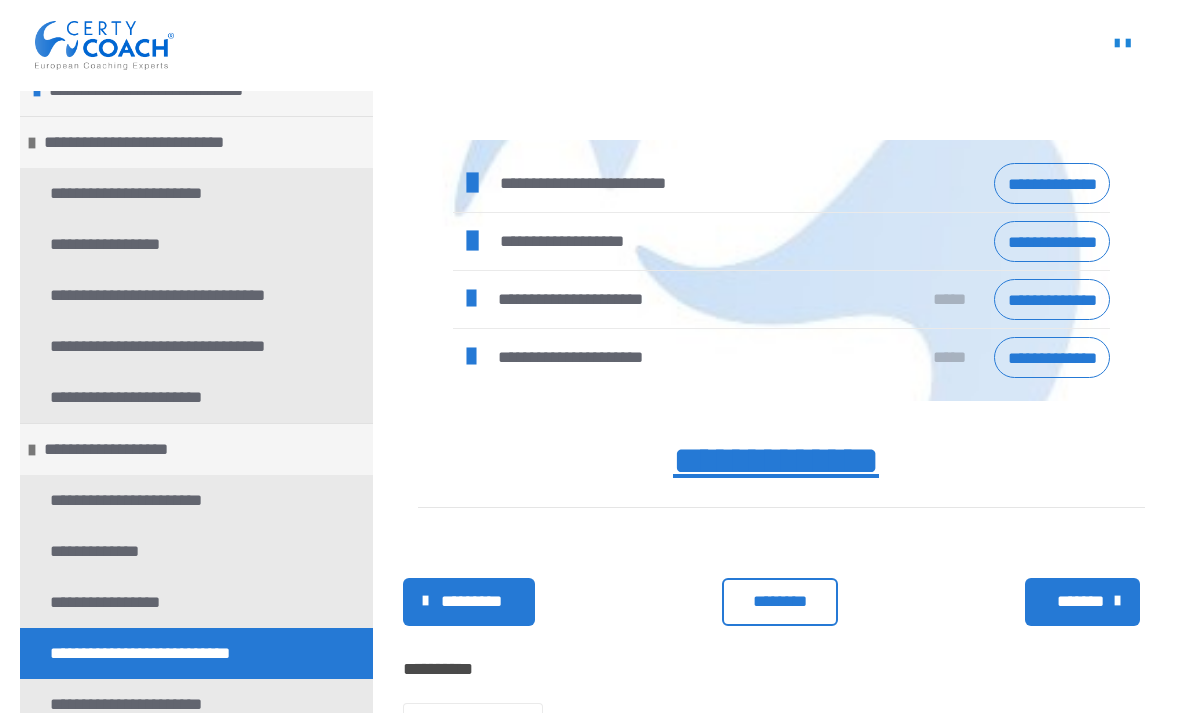 click on "**********" at bounding box center [1052, 241] 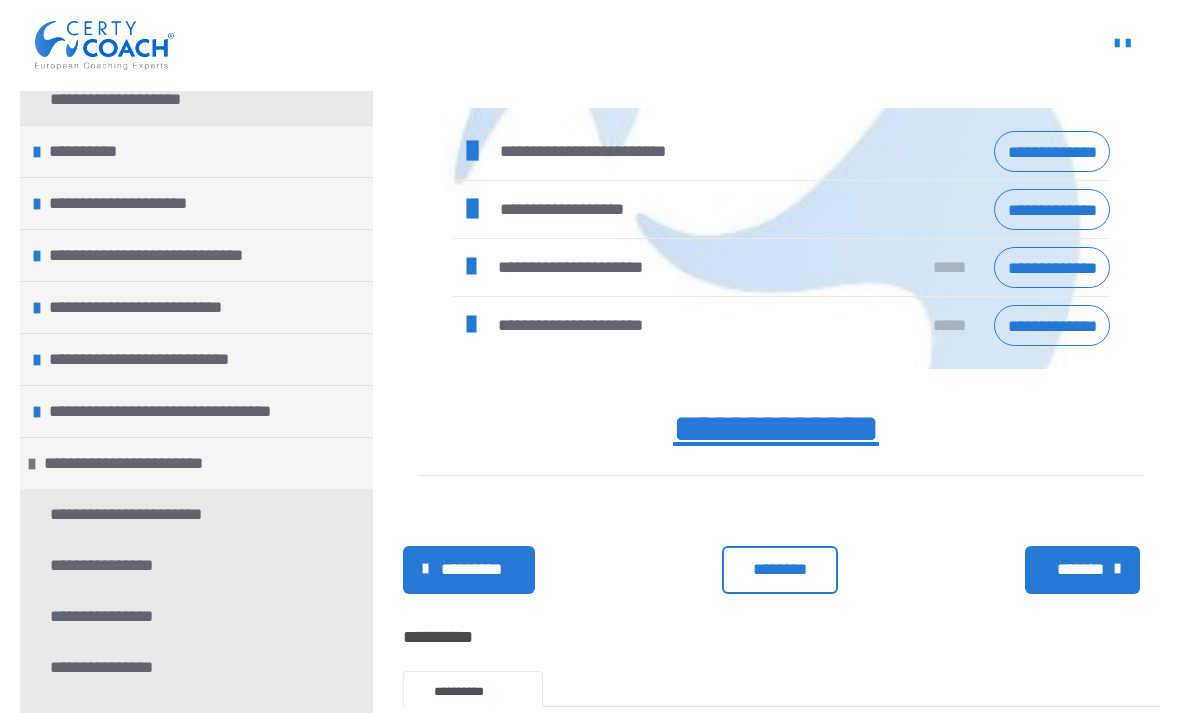 scroll, scrollTop: 83, scrollLeft: 0, axis: vertical 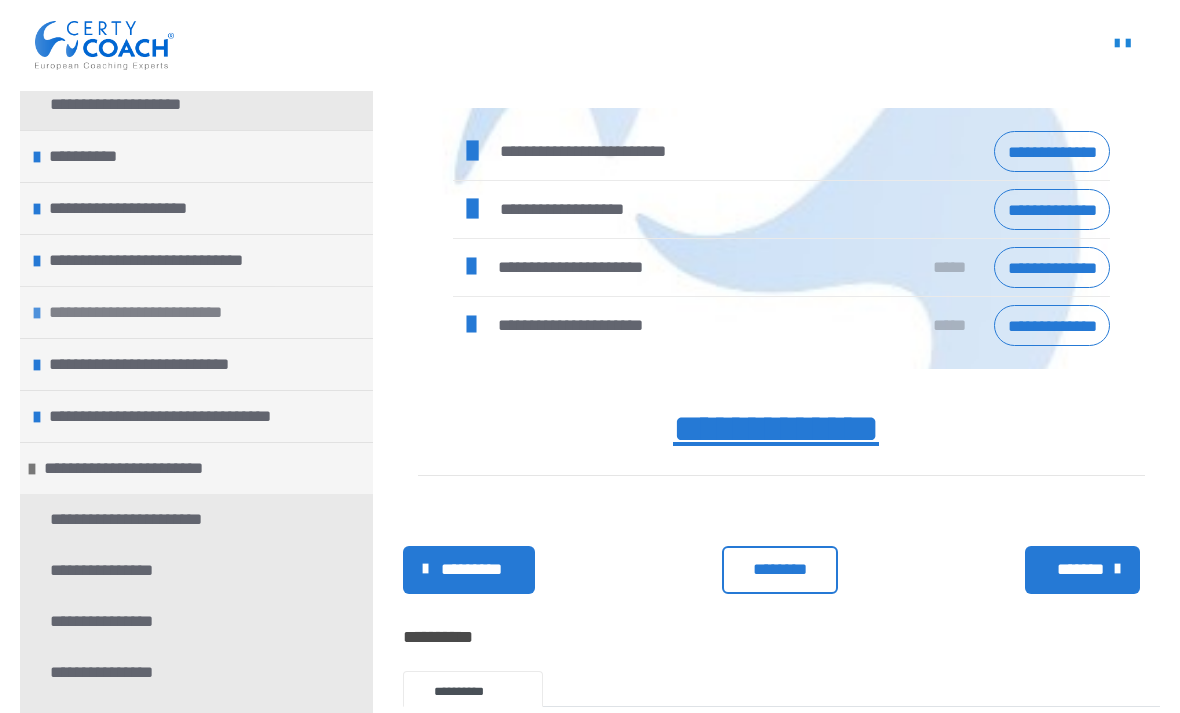 click on "**********" at bounding box center (147, 312) 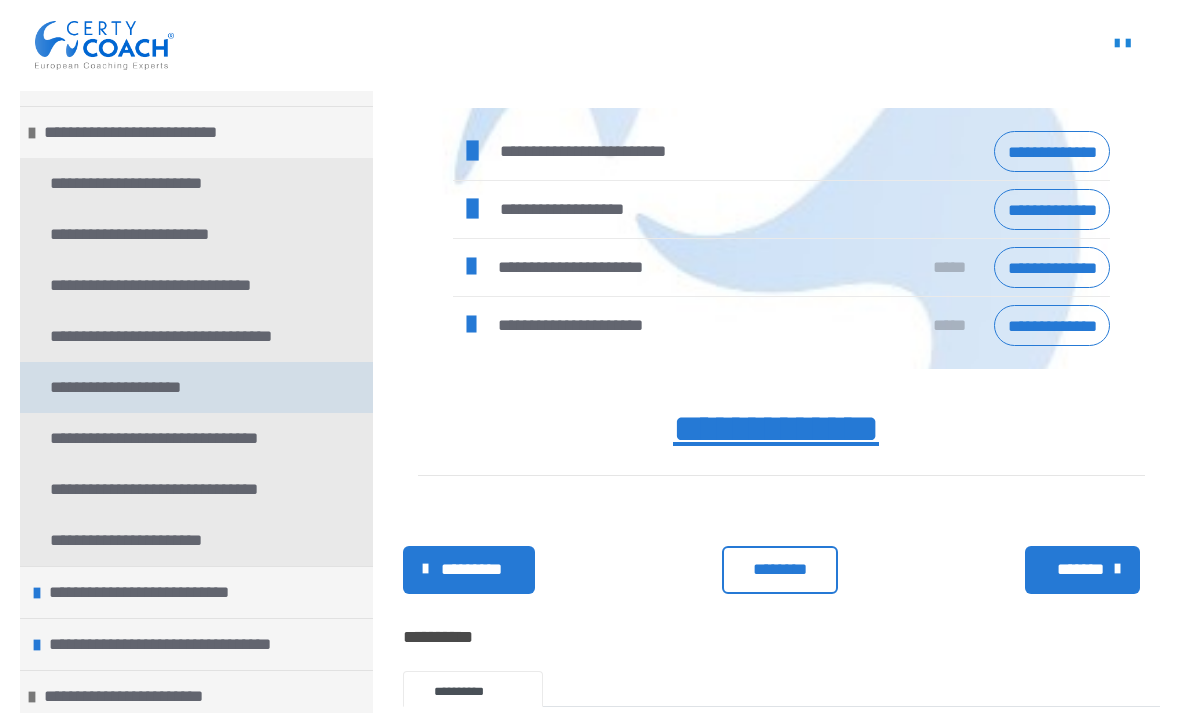 scroll, scrollTop: 264, scrollLeft: 0, axis: vertical 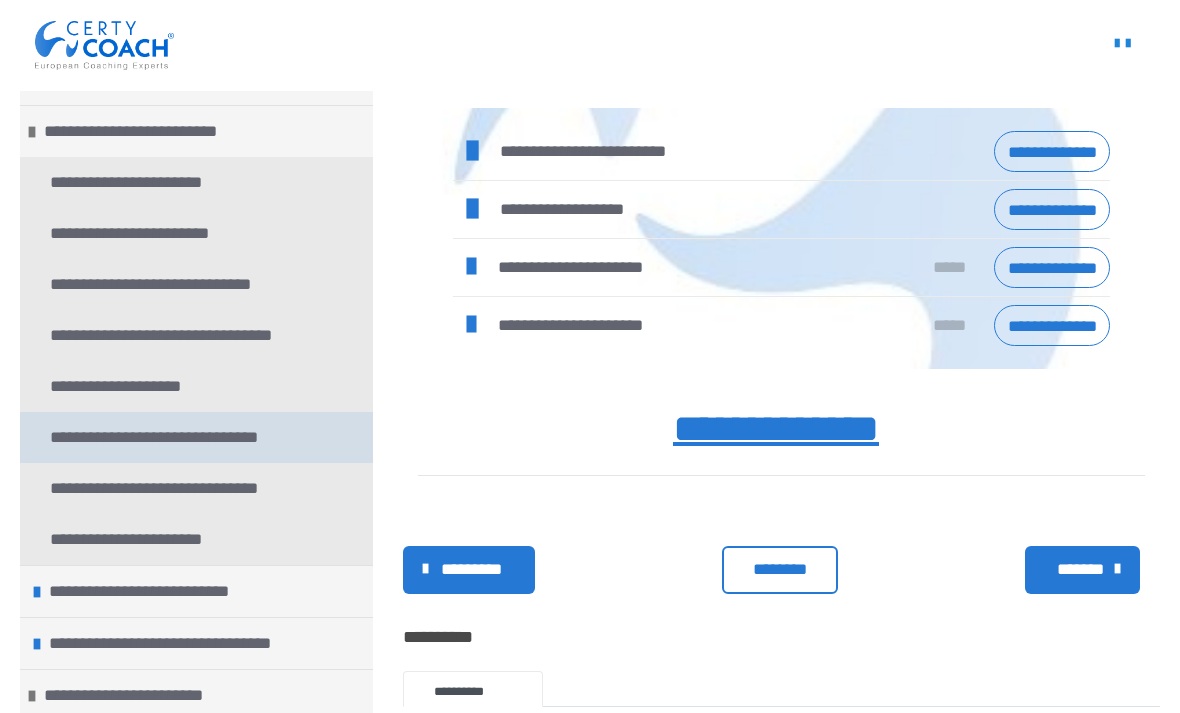 click on "**********" at bounding box center (167, 437) 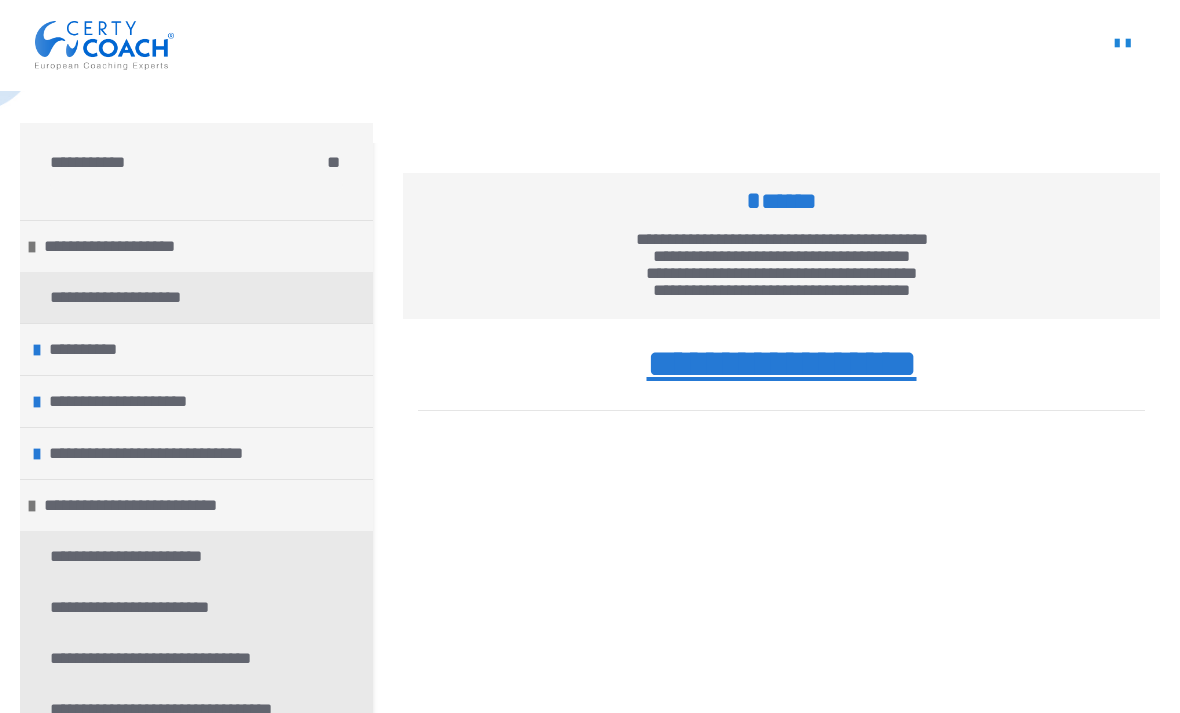 scroll, scrollTop: 49, scrollLeft: 0, axis: vertical 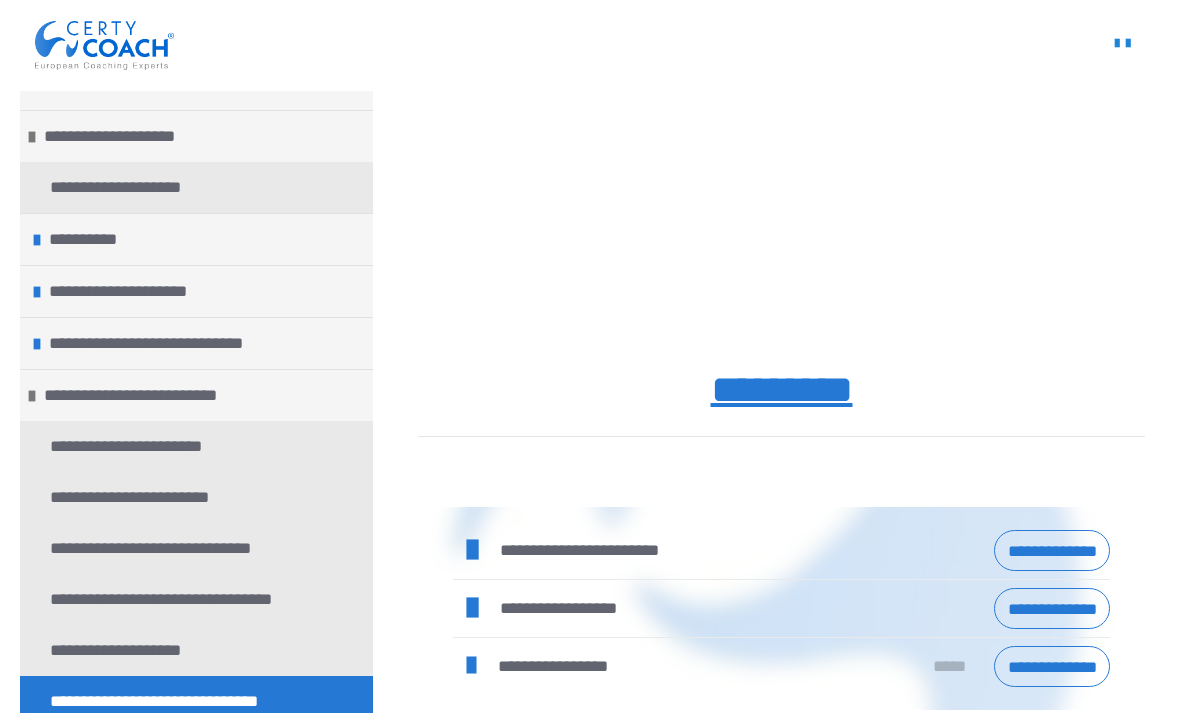 click on "**********" at bounding box center (1052, 608) 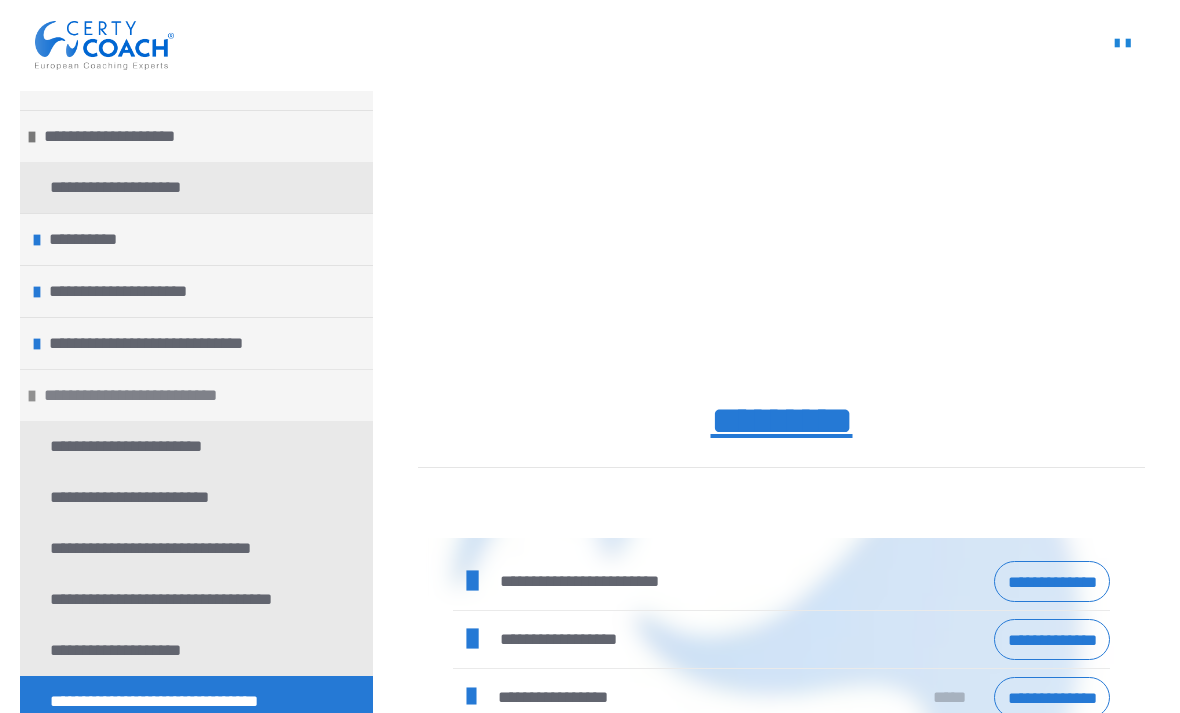 scroll, scrollTop: 849, scrollLeft: 0, axis: vertical 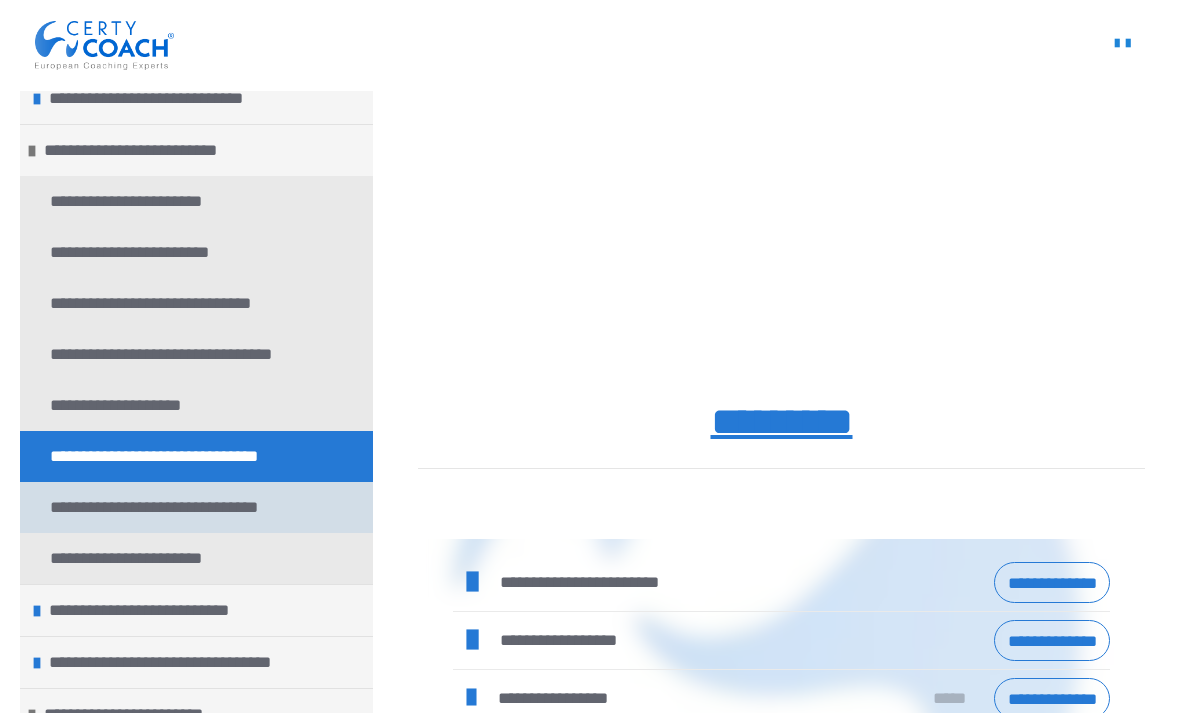 click on "**********" at bounding box center [196, 507] 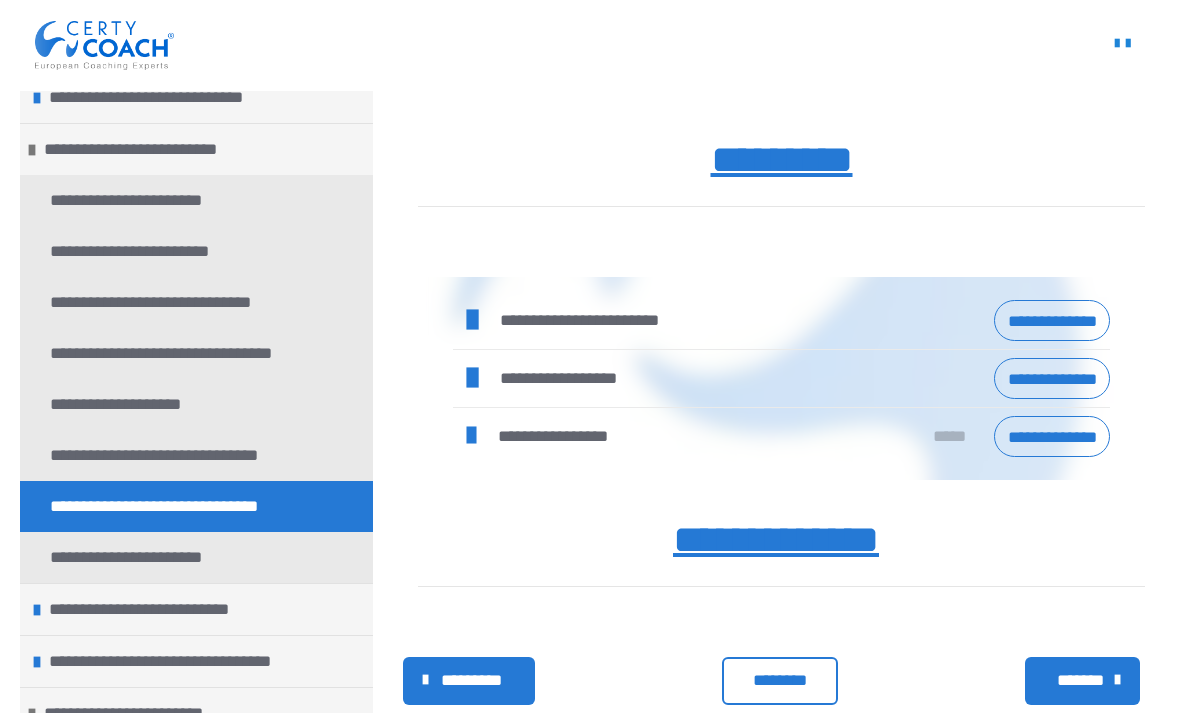 scroll, scrollTop: 1152, scrollLeft: 0, axis: vertical 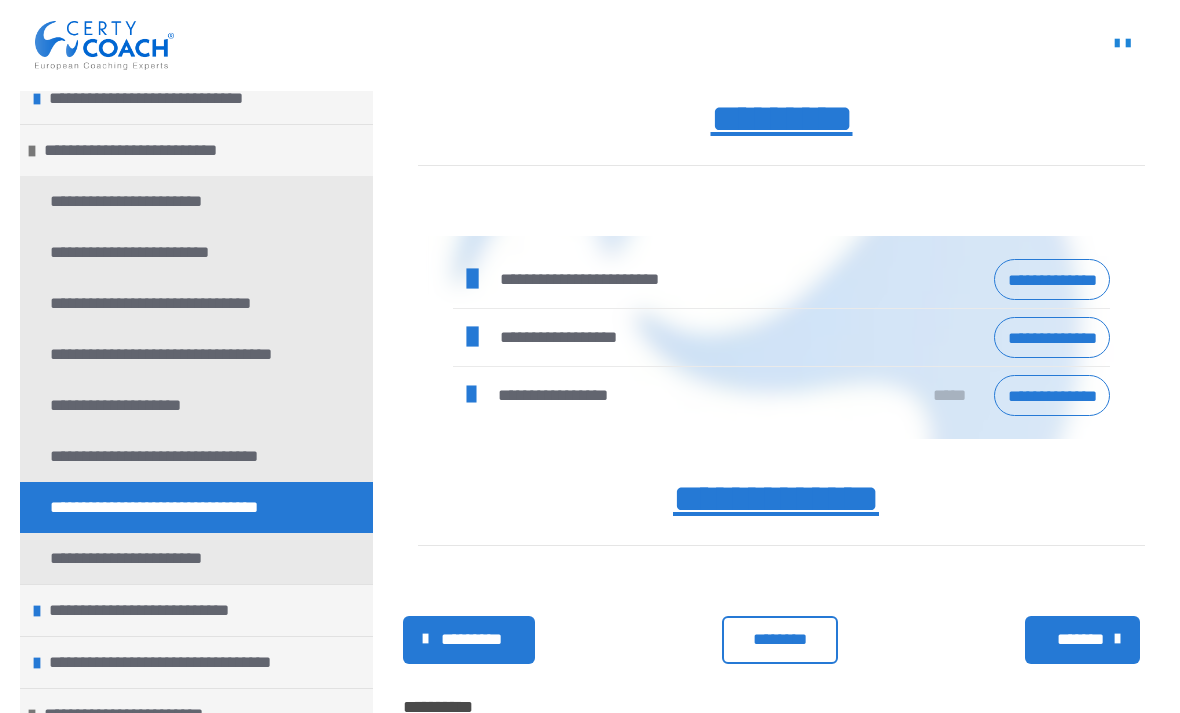 click on "**********" at bounding box center (1052, 337) 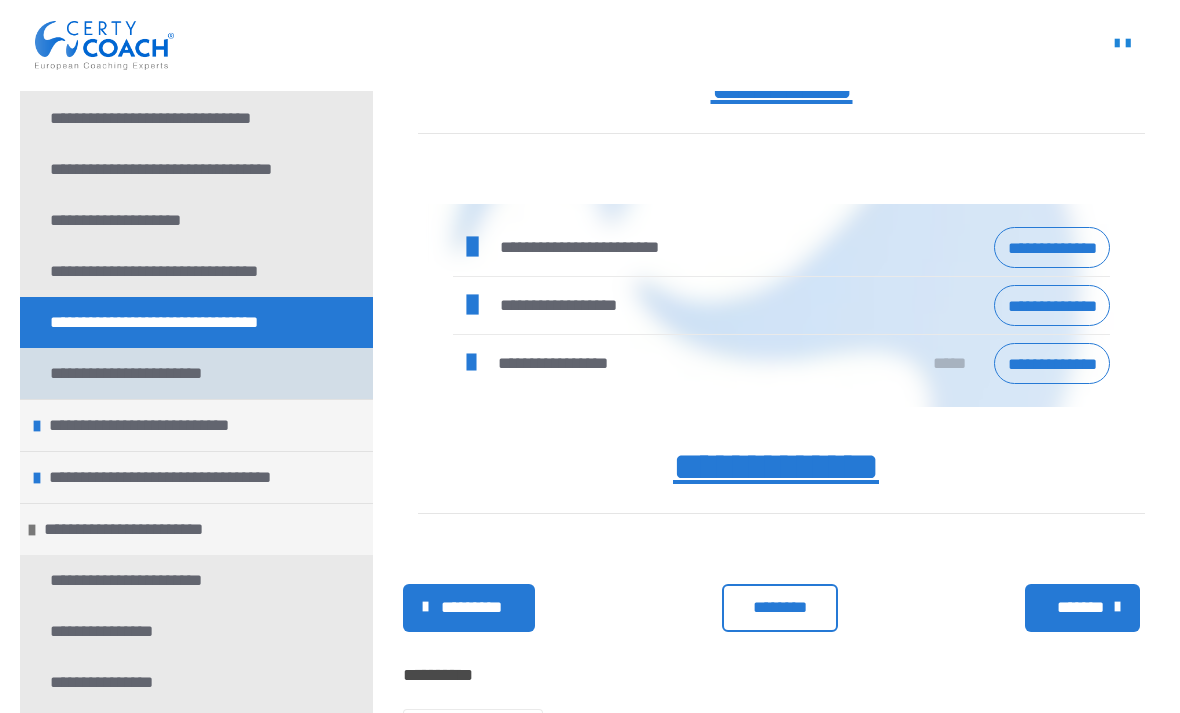 scroll, scrollTop: 464, scrollLeft: 0, axis: vertical 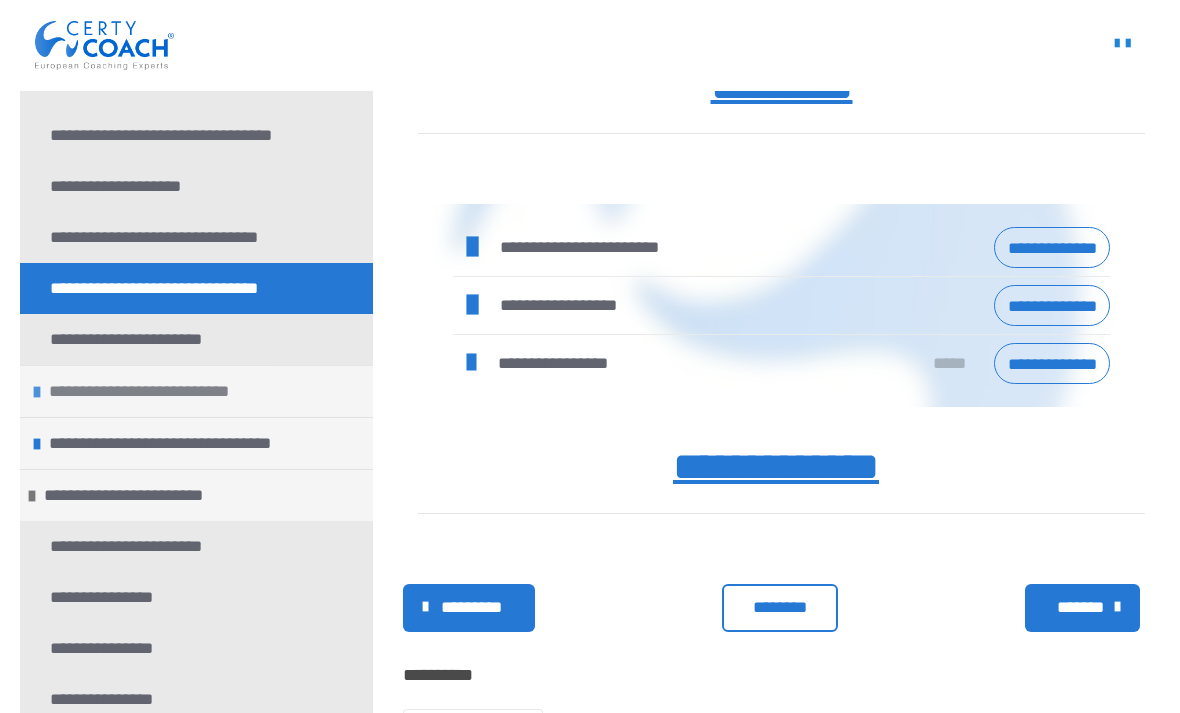 click on "**********" at bounding box center [151, 391] 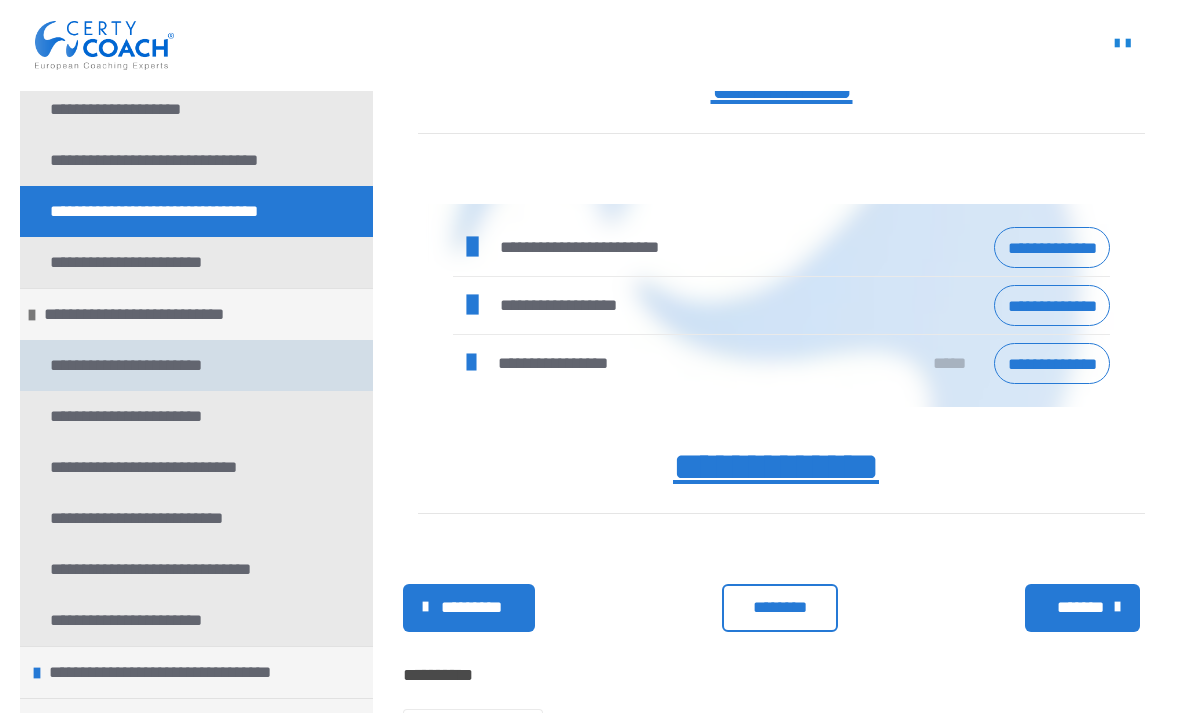 scroll, scrollTop: 544, scrollLeft: 0, axis: vertical 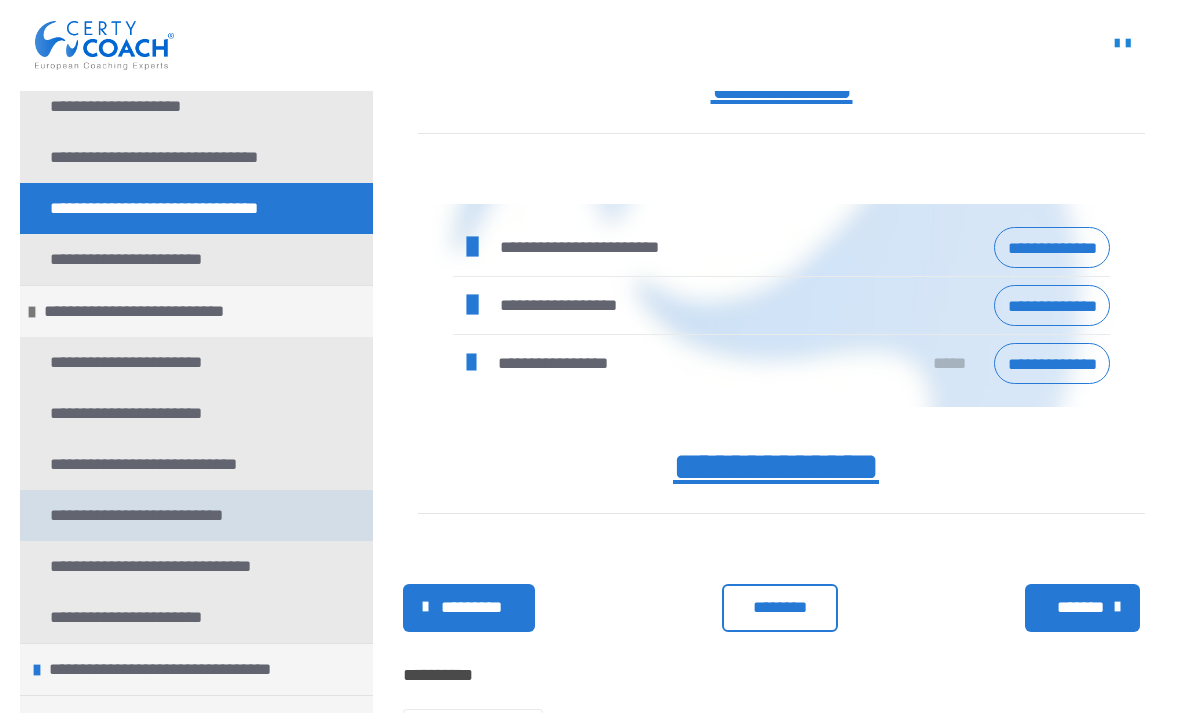 click on "**********" at bounding box center (145, 515) 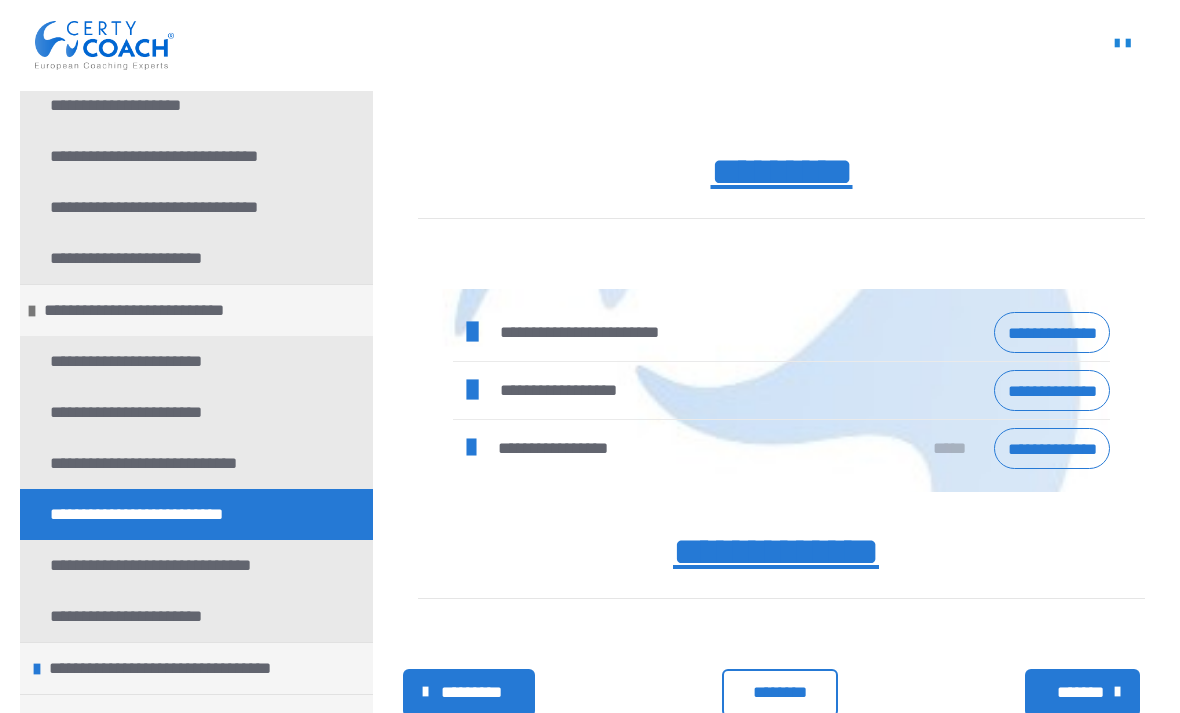 scroll, scrollTop: 1097, scrollLeft: 0, axis: vertical 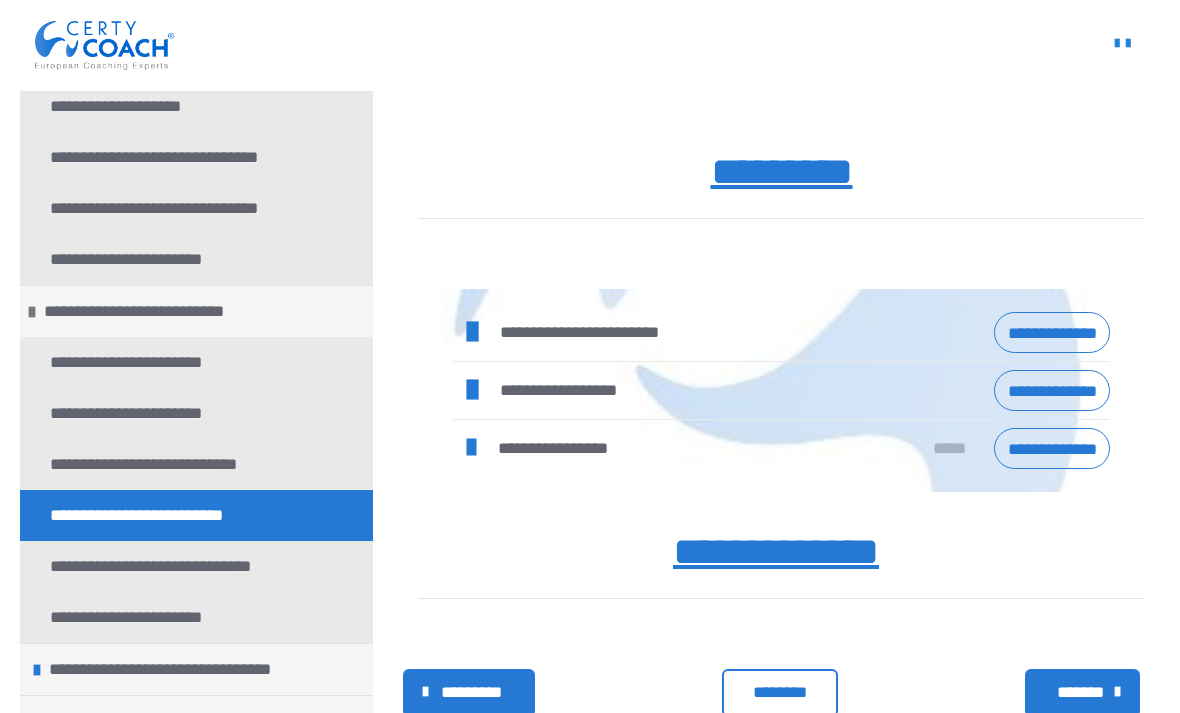 click on "**********" at bounding box center (1052, 390) 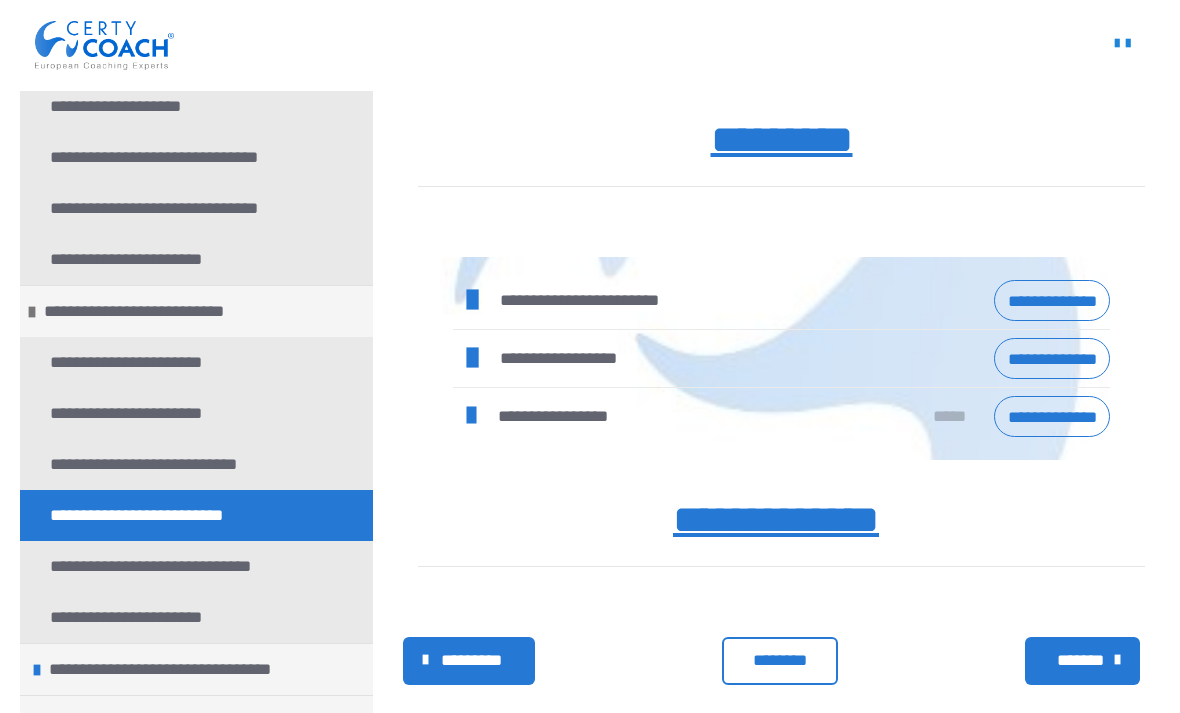 scroll, scrollTop: 718, scrollLeft: 0, axis: vertical 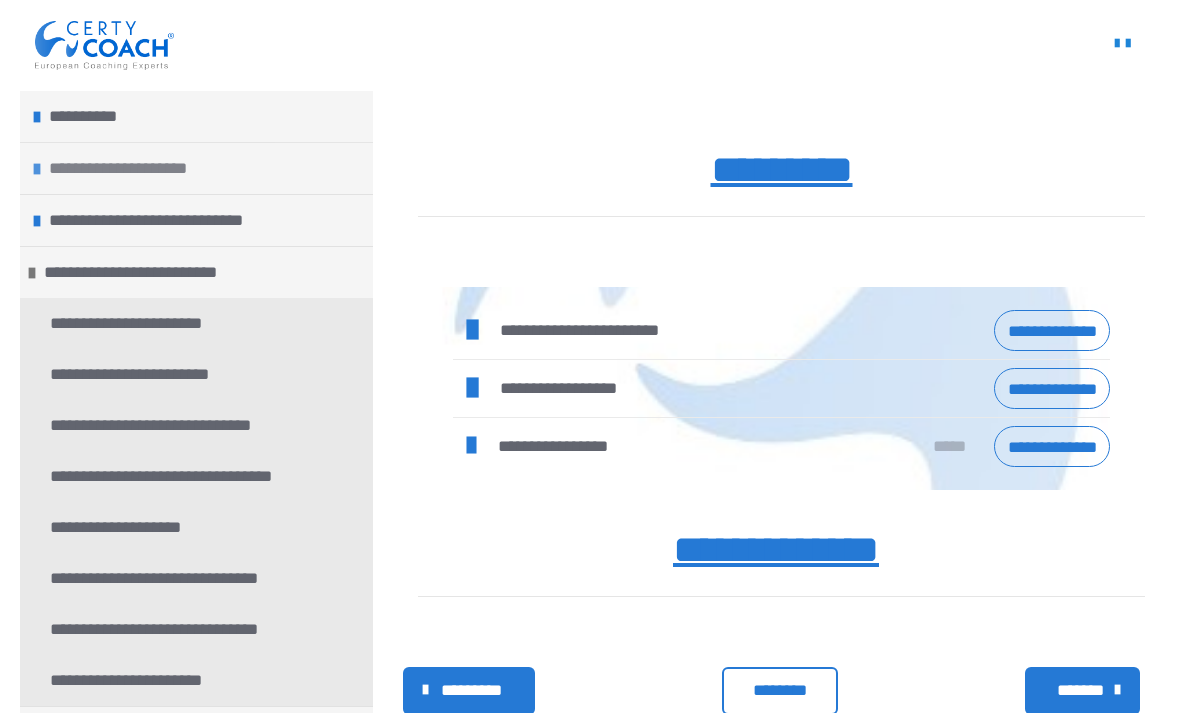 click on "**********" at bounding box center (127, 168) 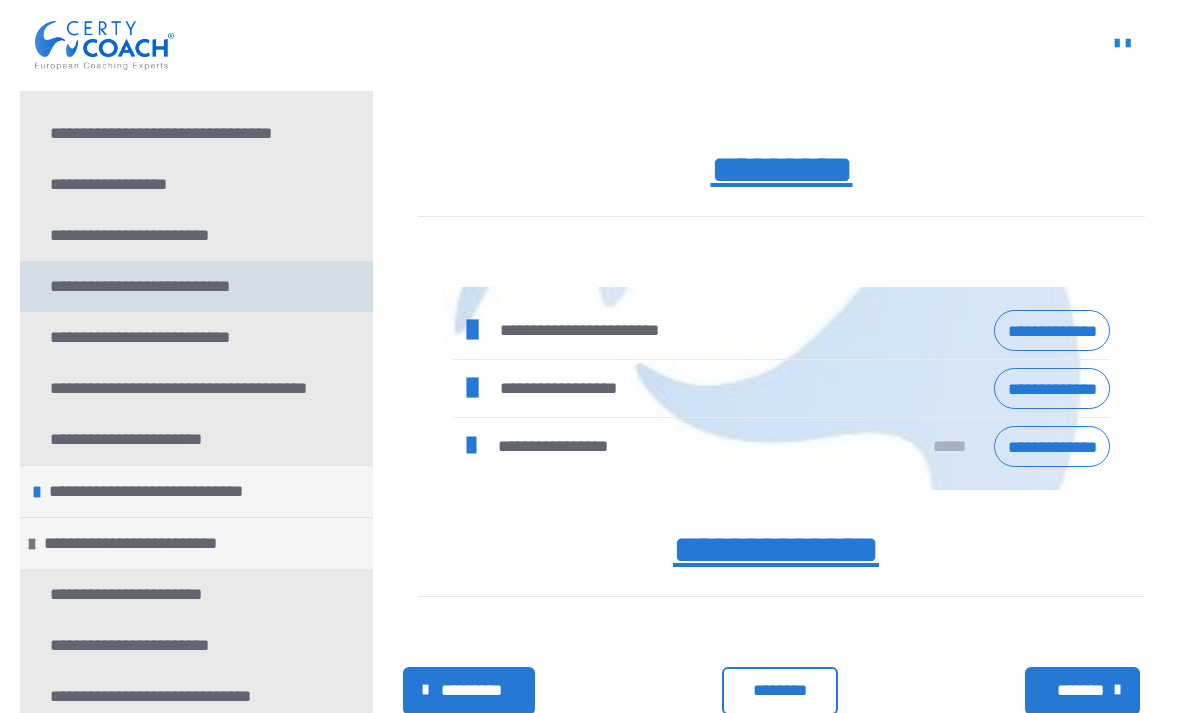 scroll, scrollTop: 369, scrollLeft: 0, axis: vertical 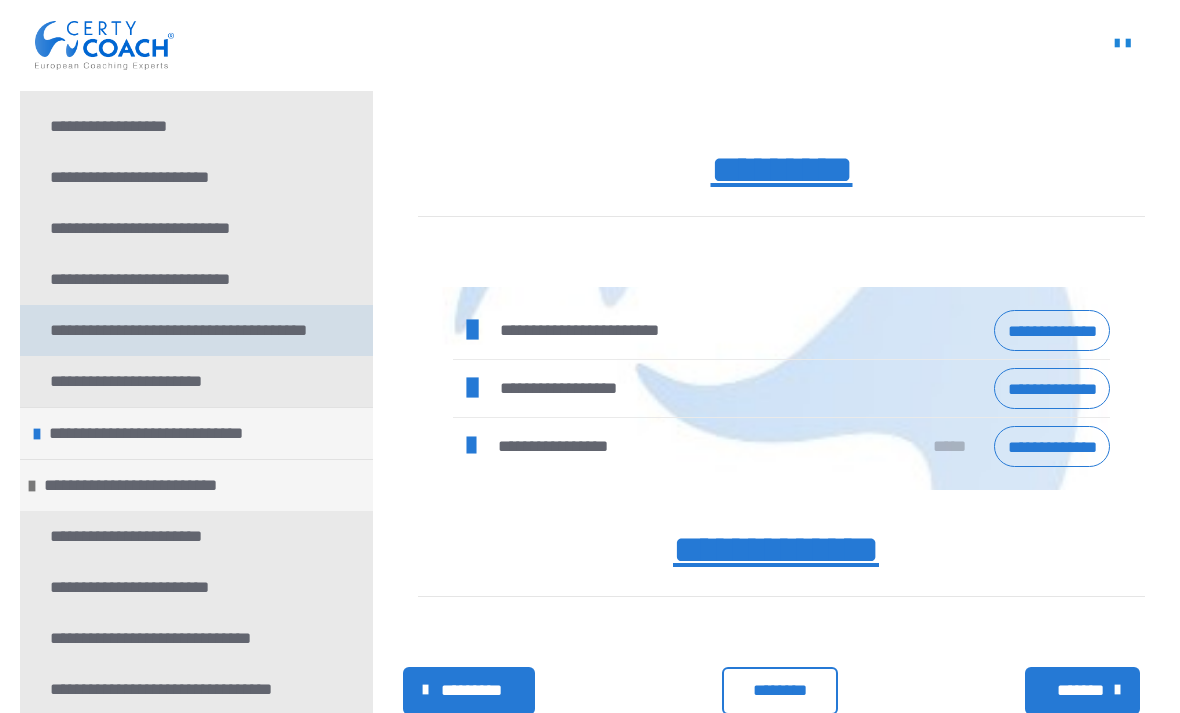click on "**********" at bounding box center (187, 330) 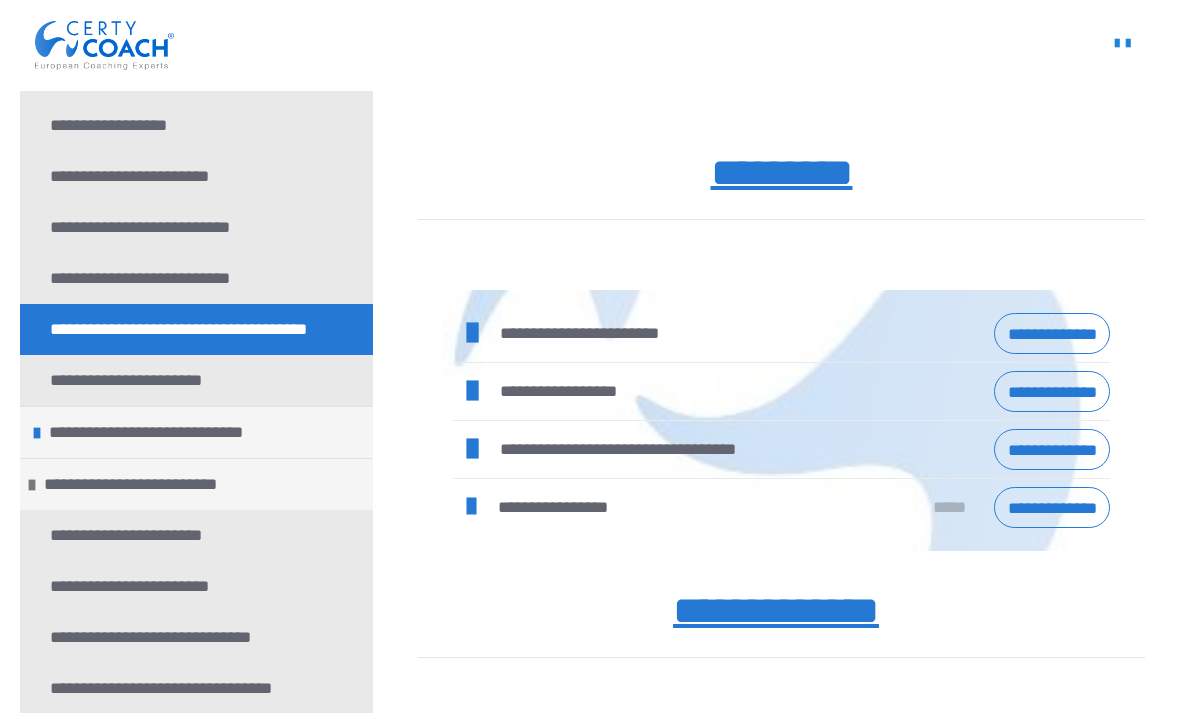 scroll, scrollTop: 1072, scrollLeft: 0, axis: vertical 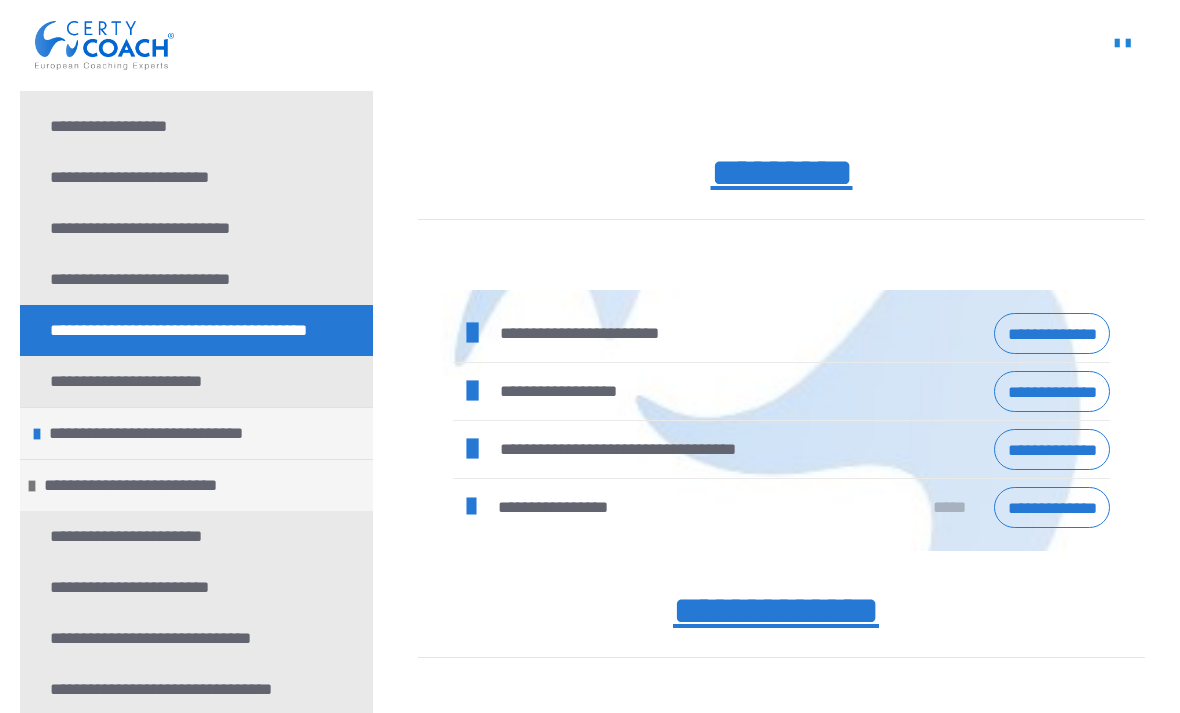click on "**********" at bounding box center [1052, 391] 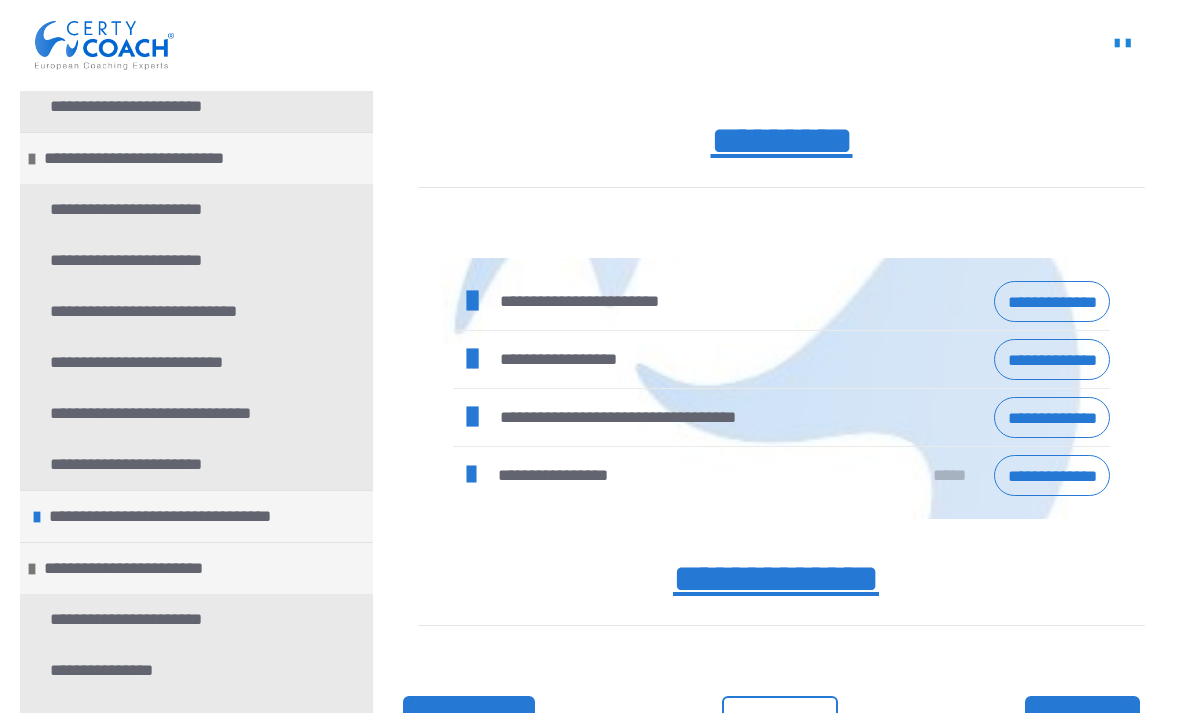 scroll, scrollTop: 1183, scrollLeft: 0, axis: vertical 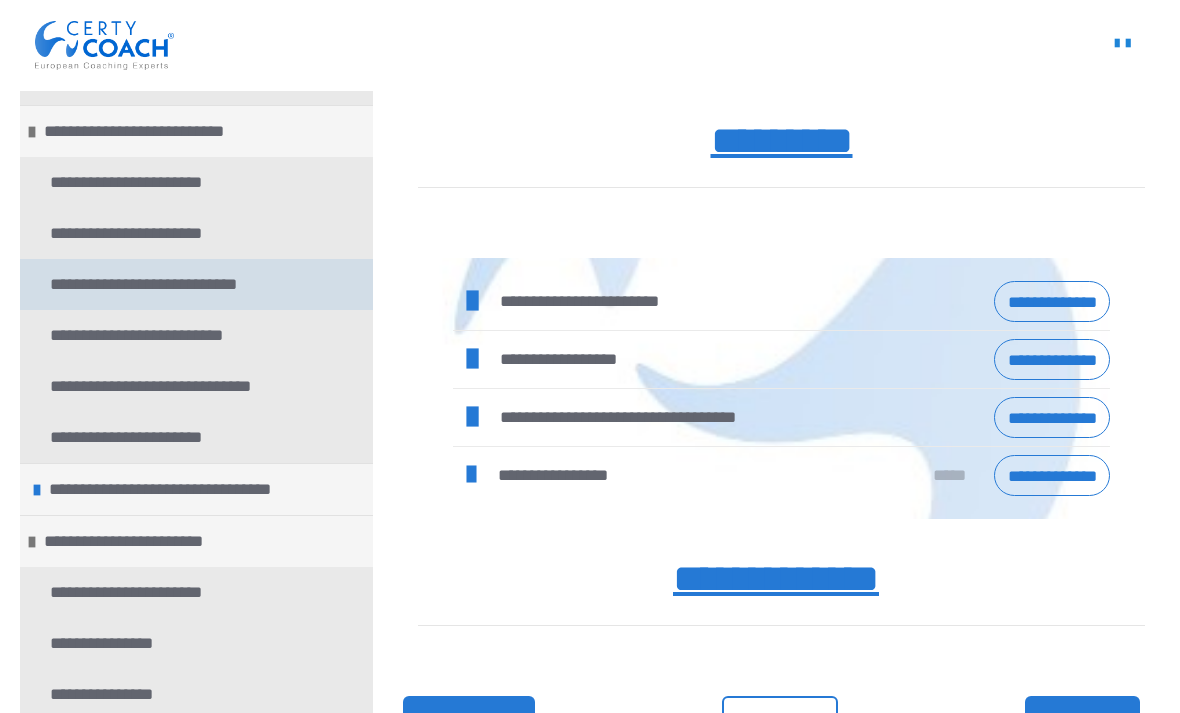 click on "**********" at bounding box center (153, 284) 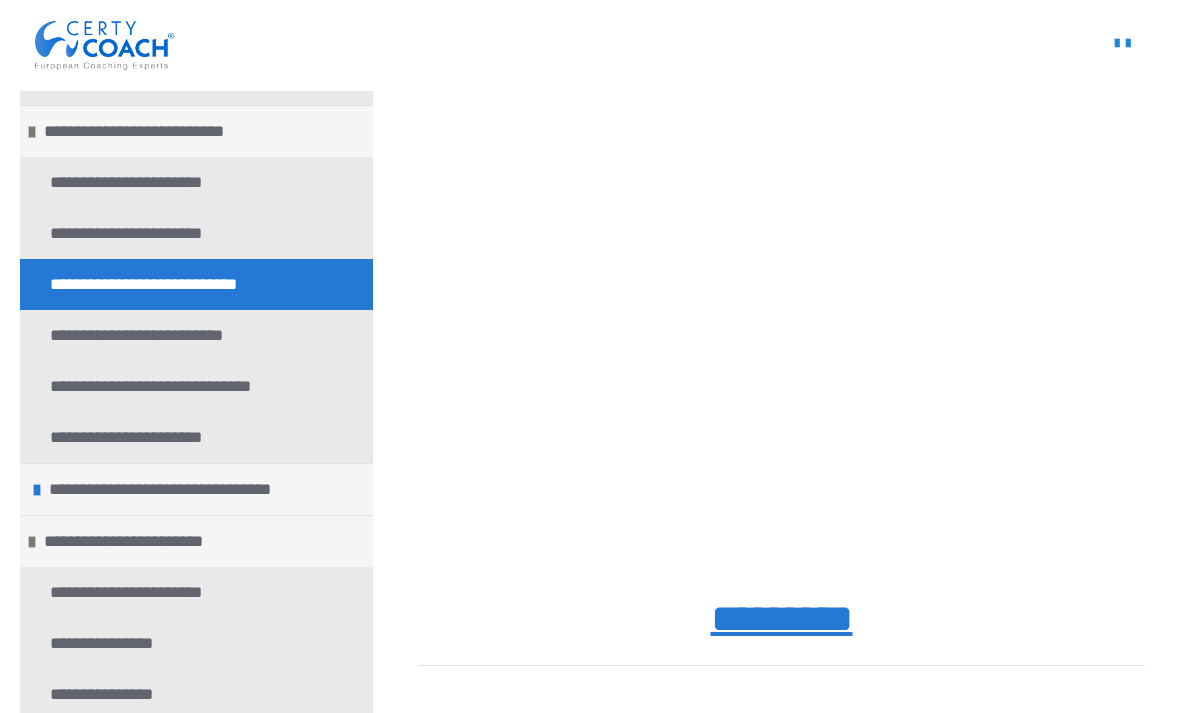 scroll, scrollTop: 1076, scrollLeft: 0, axis: vertical 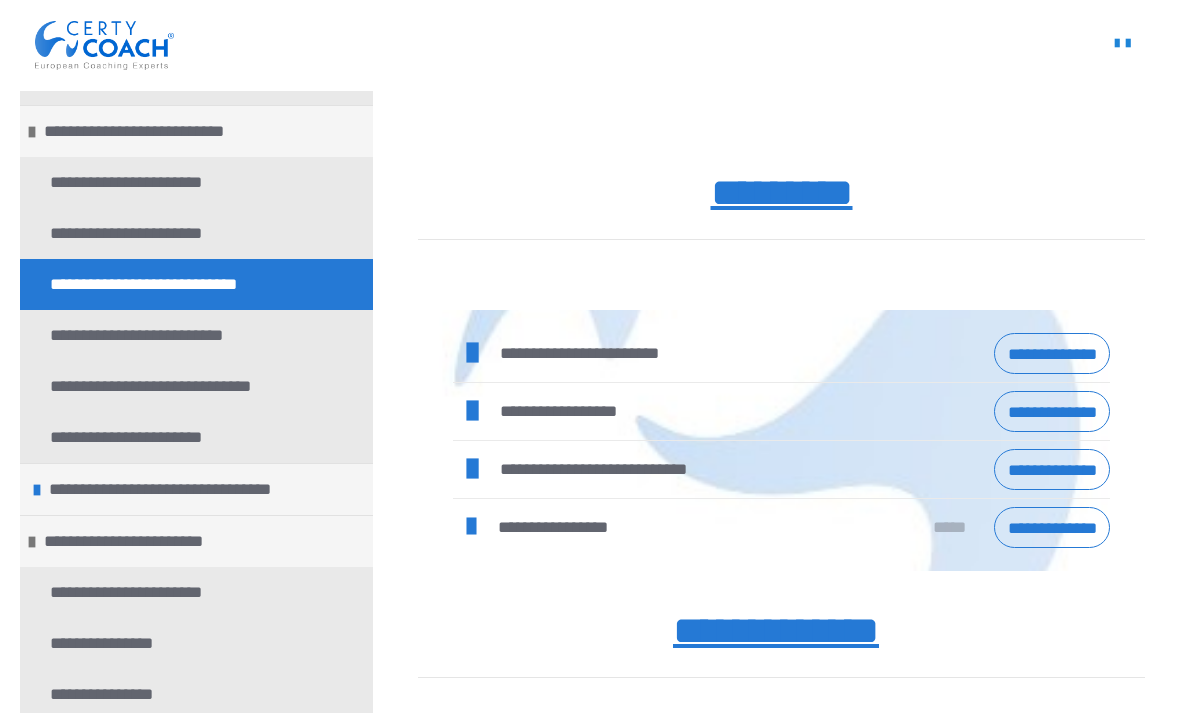 click on "**********" at bounding box center [1052, 411] 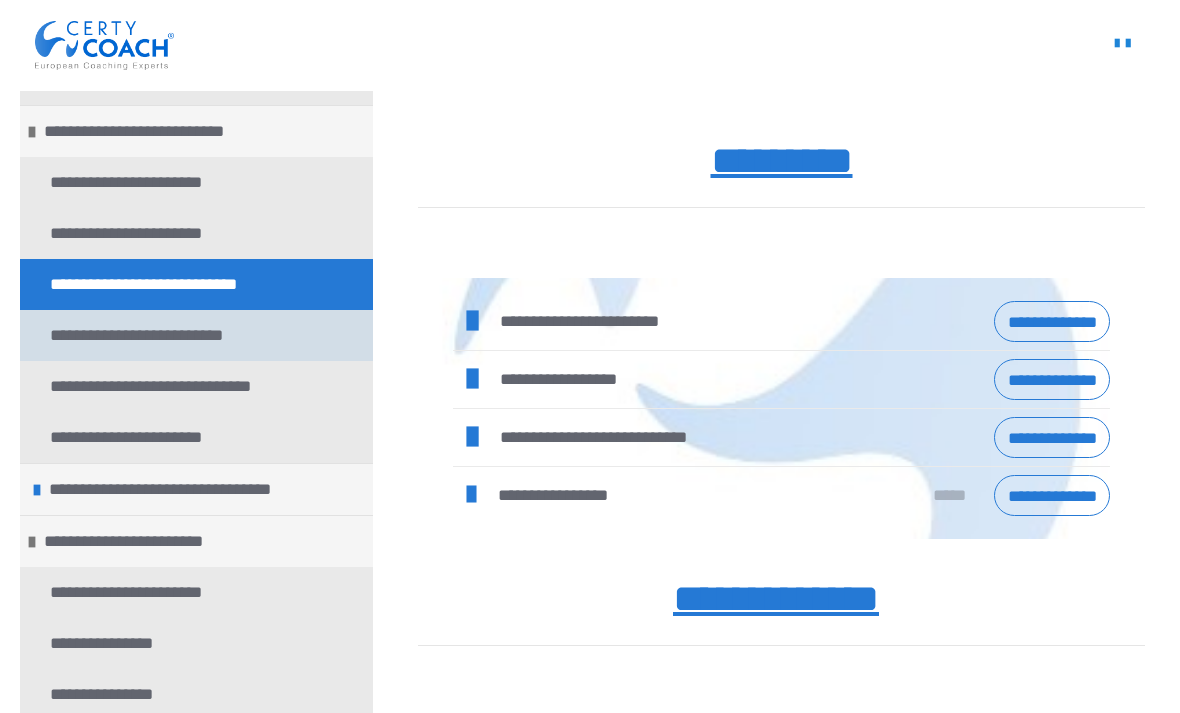 click on "**********" at bounding box center [145, 335] 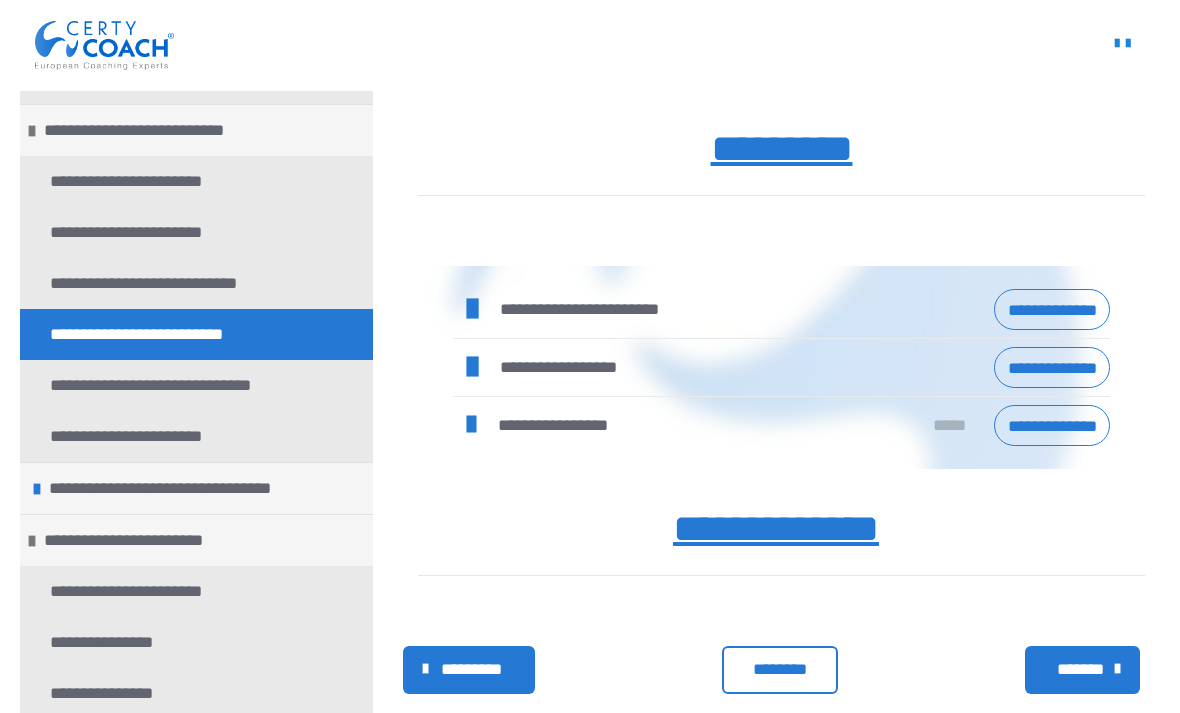 scroll, scrollTop: 1138, scrollLeft: 0, axis: vertical 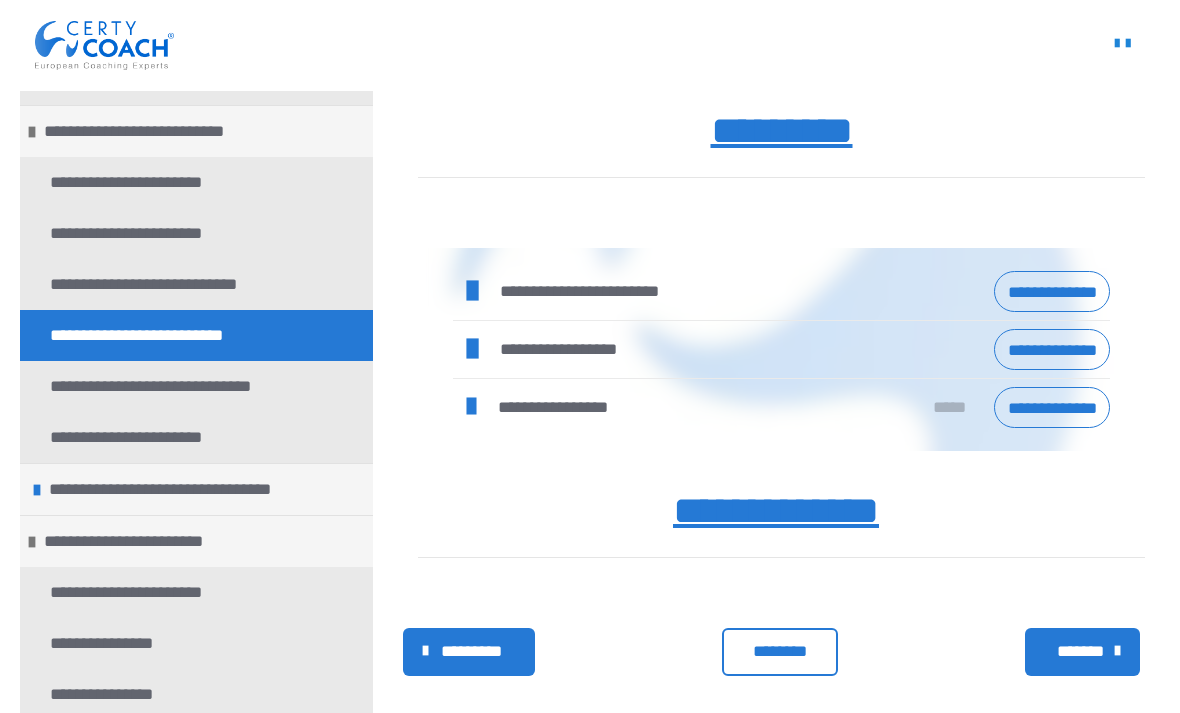 click on "**********" at bounding box center [1052, 349] 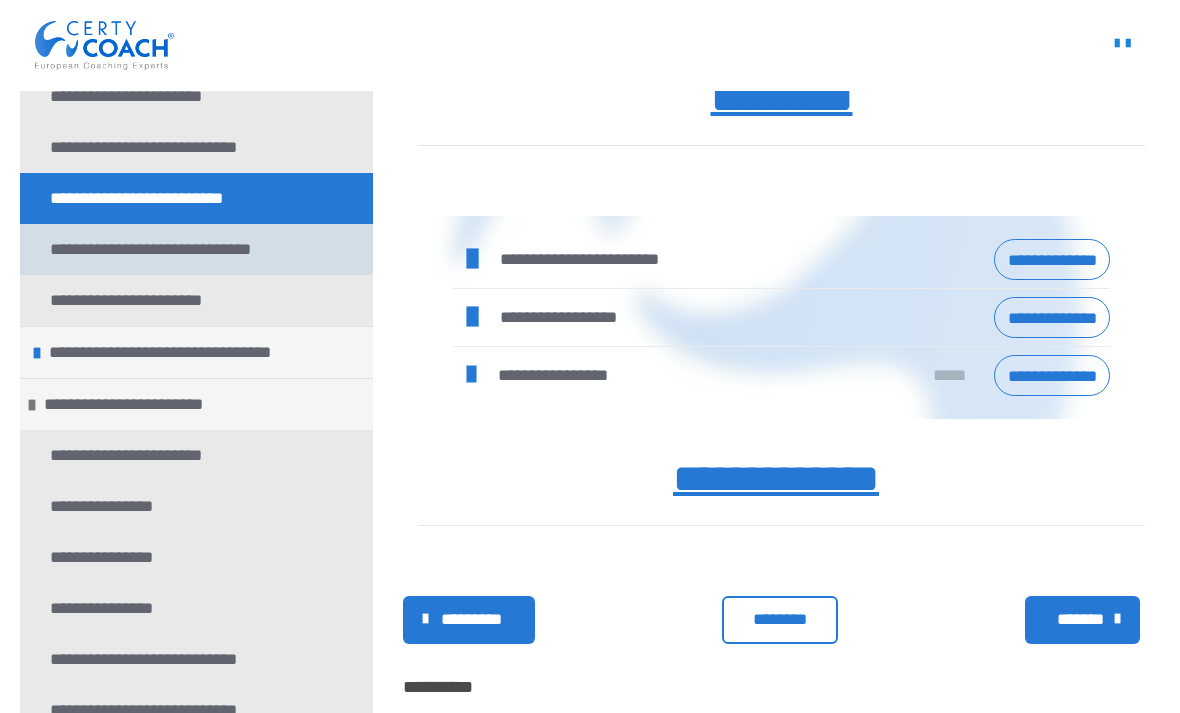 scroll, scrollTop: 1408, scrollLeft: 0, axis: vertical 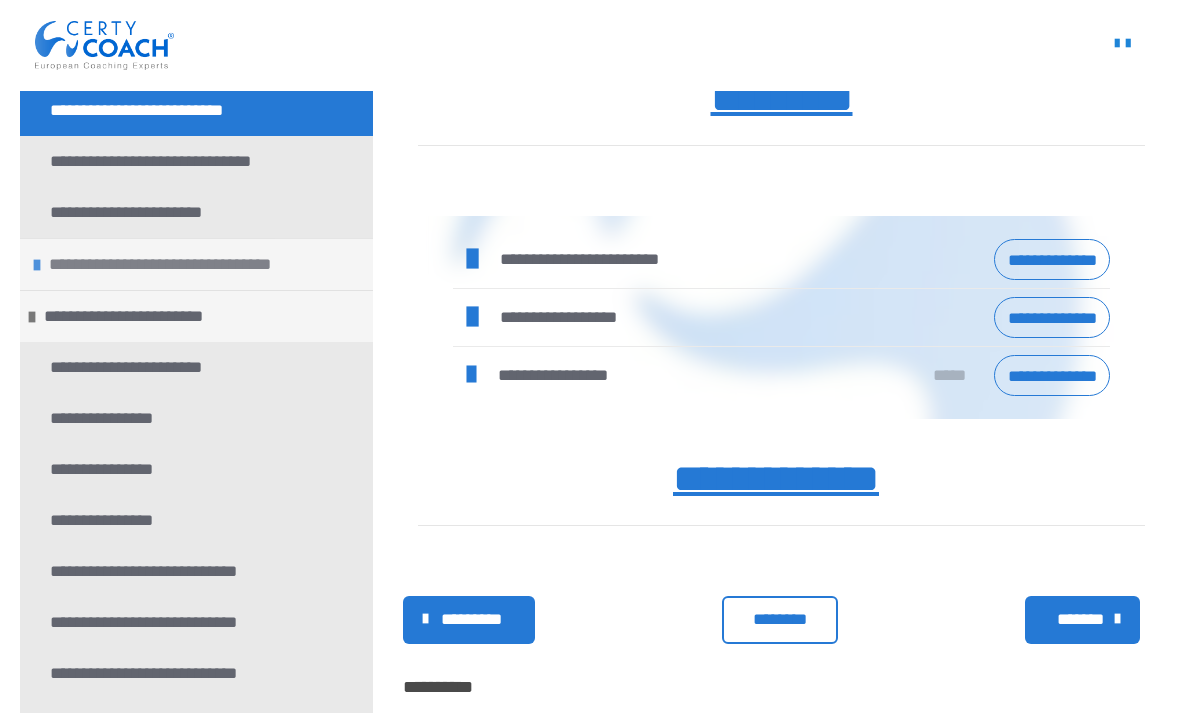 click on "**********" at bounding box center (162, 264) 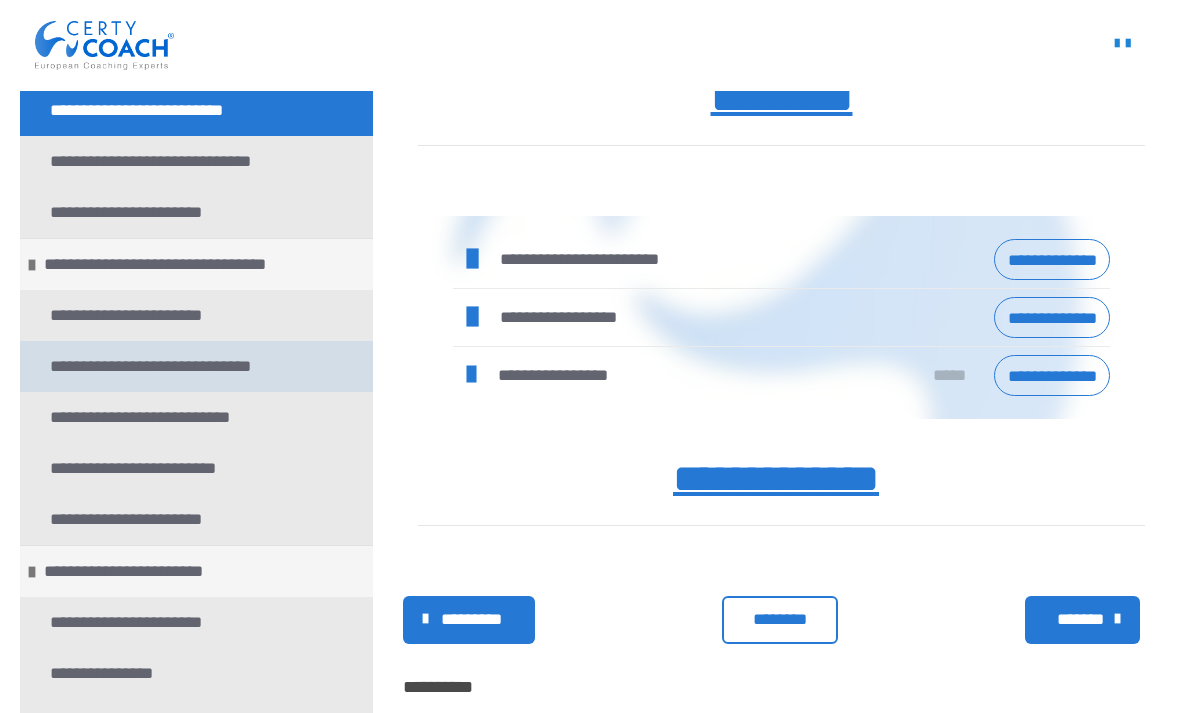 click on "**********" at bounding box center [159, 366] 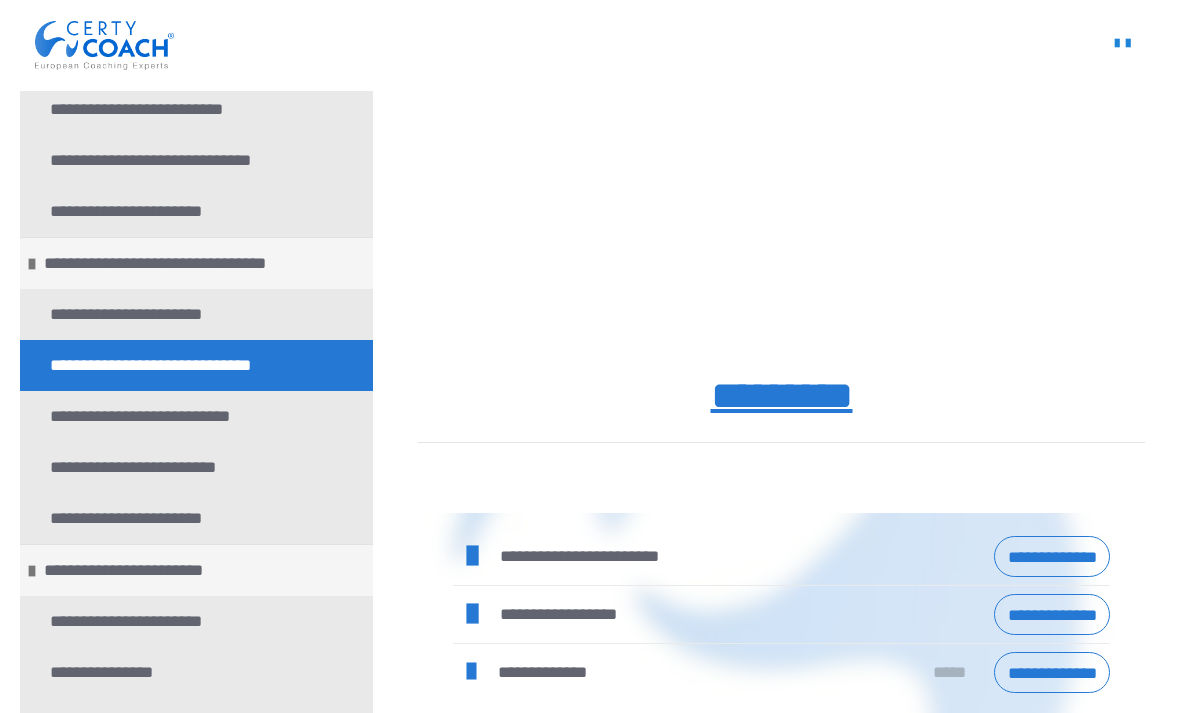 scroll, scrollTop: 953, scrollLeft: 0, axis: vertical 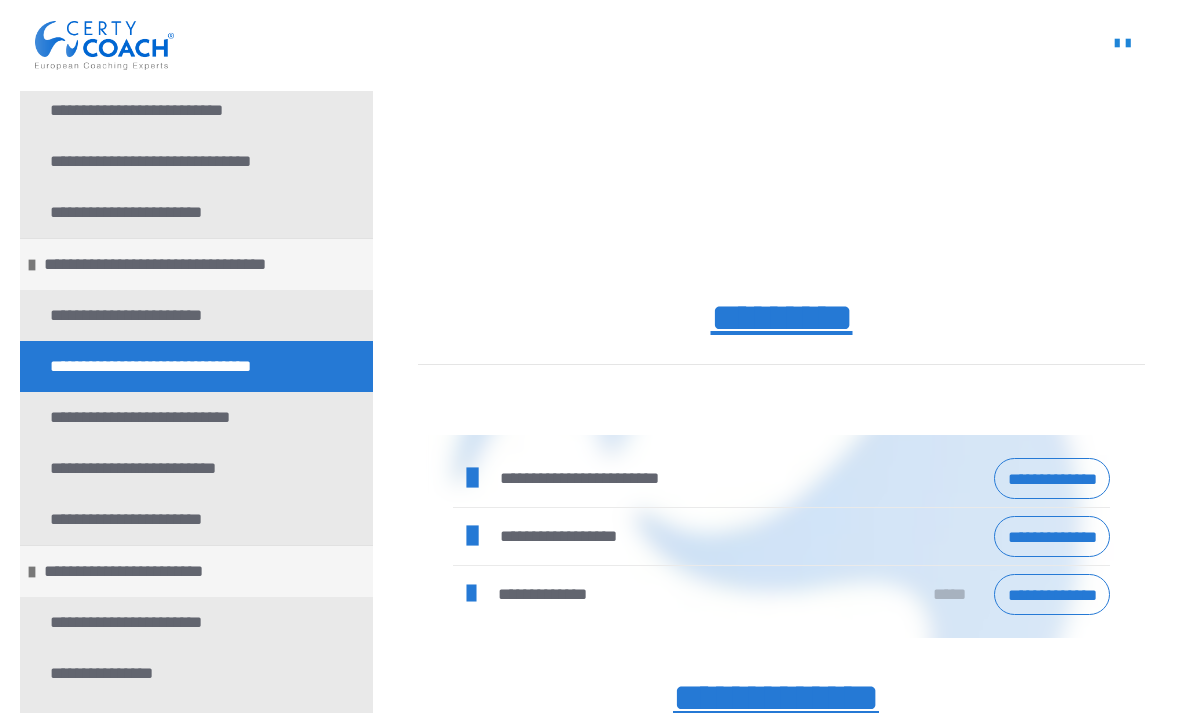click on "**********" at bounding box center [781, 537] 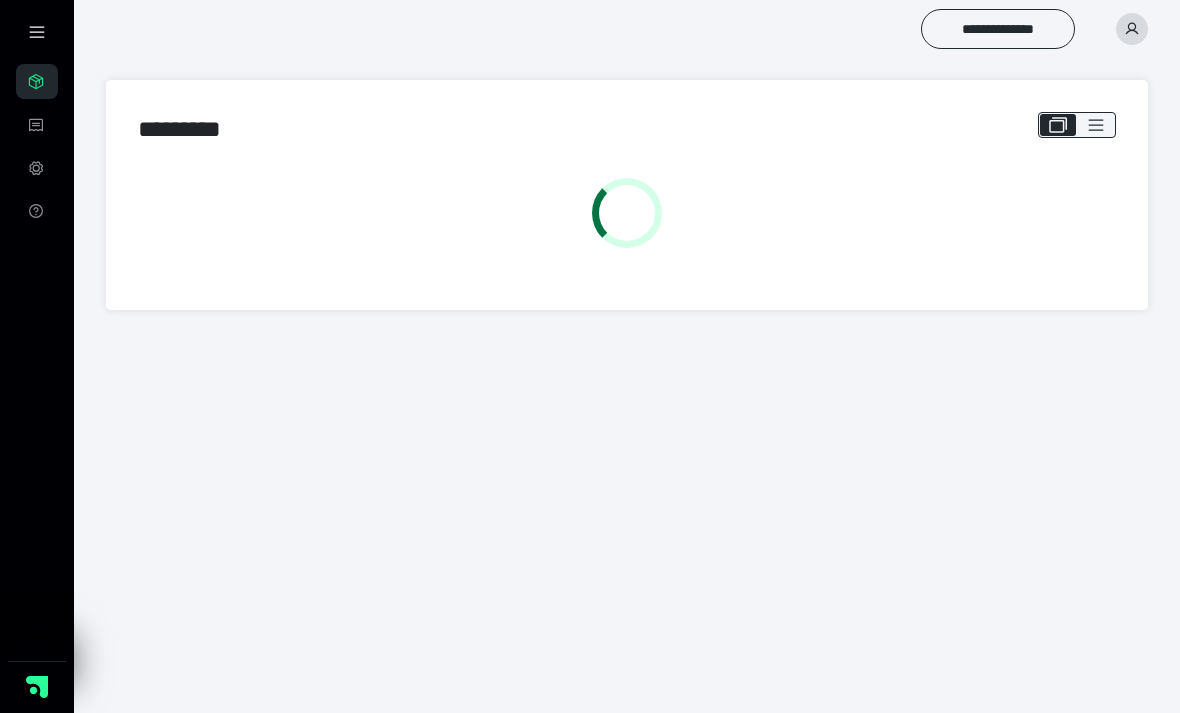 scroll, scrollTop: 0, scrollLeft: 0, axis: both 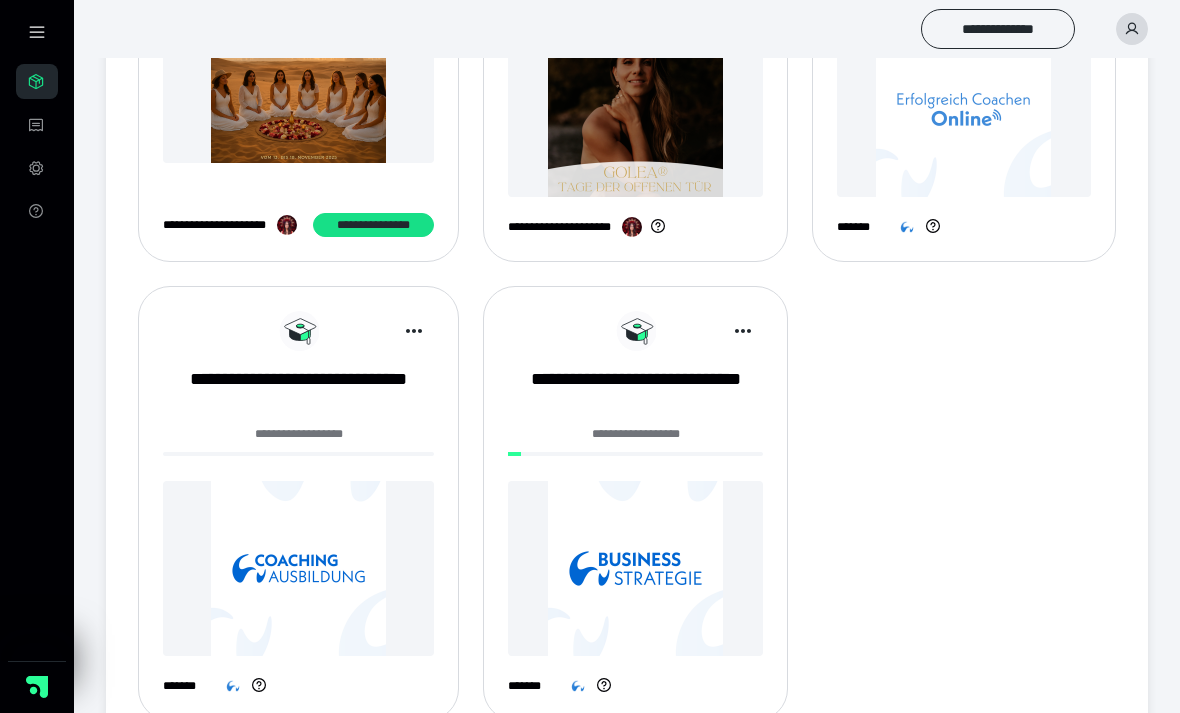 click at bounding box center [635, 568] 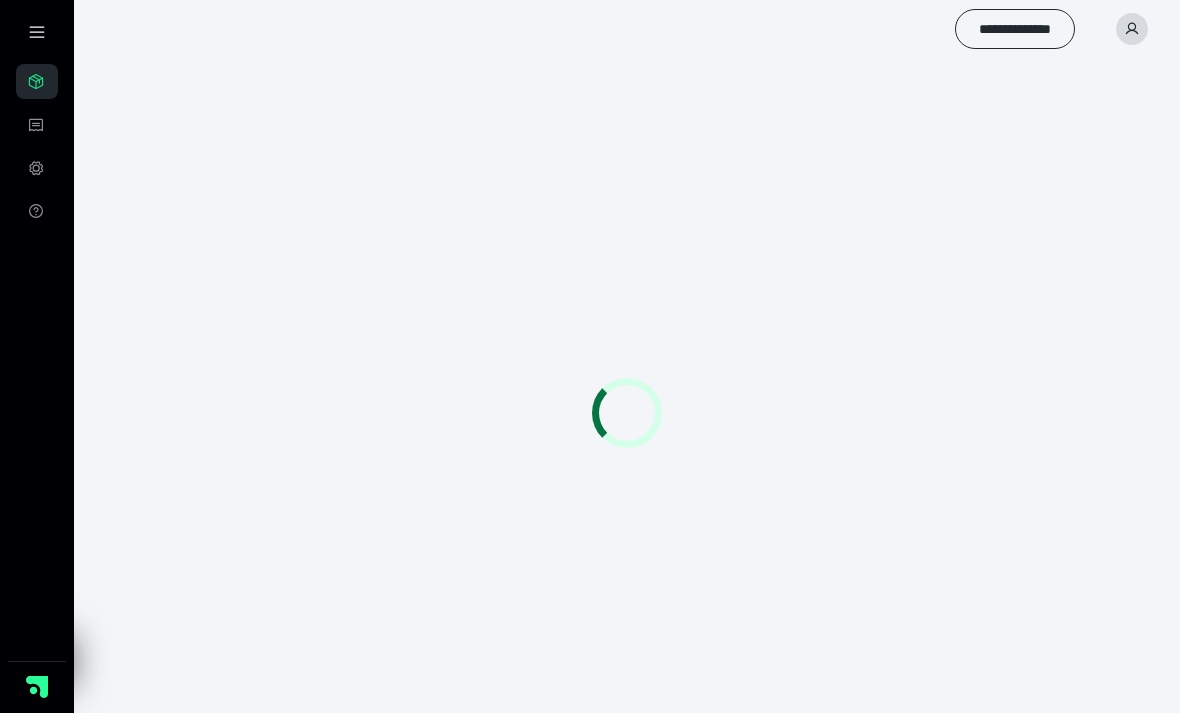 scroll, scrollTop: 0, scrollLeft: 0, axis: both 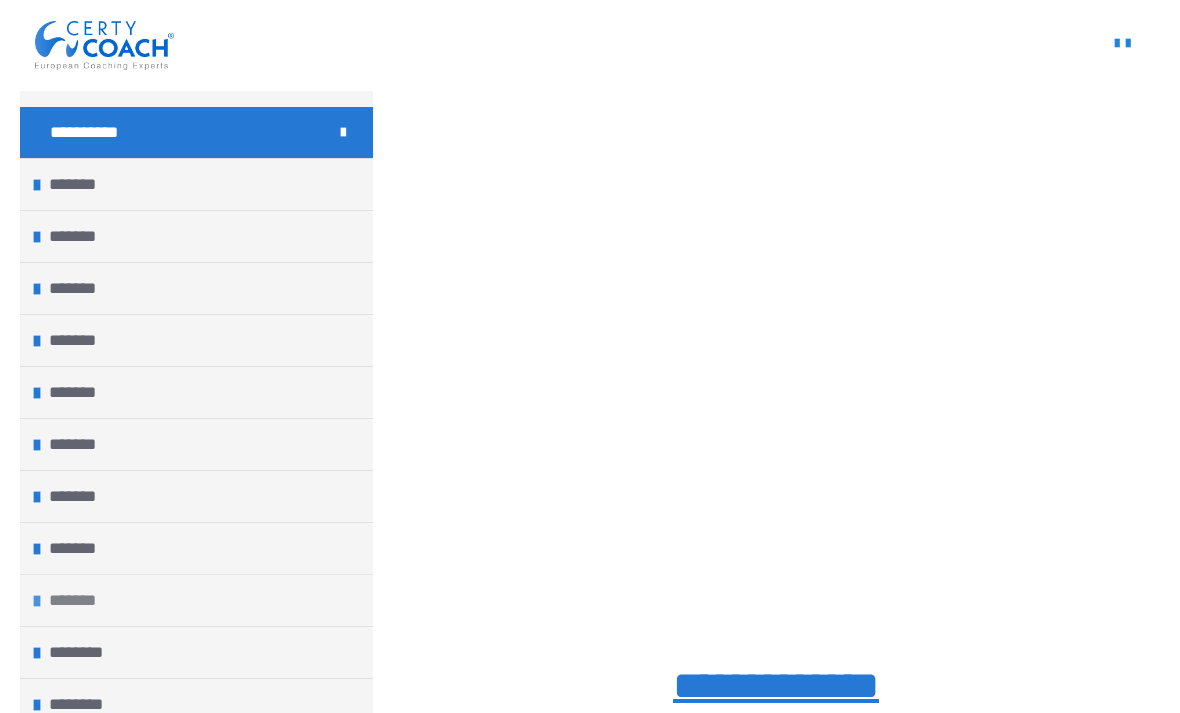 click on "*******" at bounding box center [78, 600] 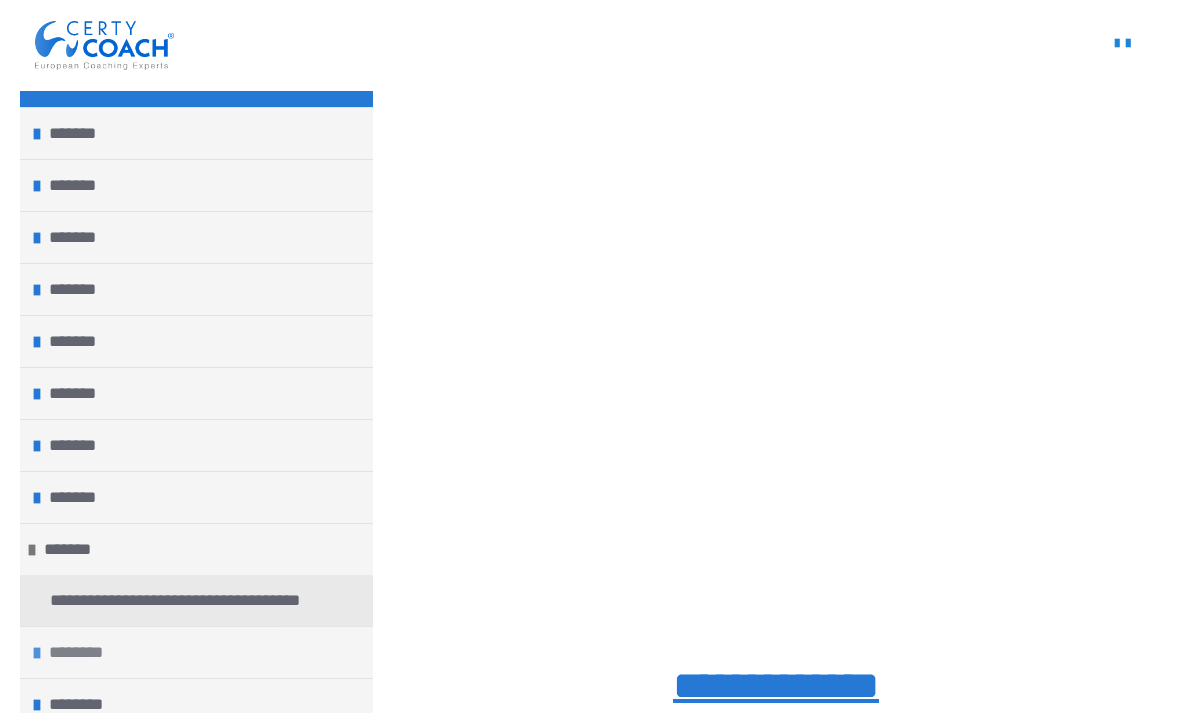 scroll, scrollTop: 106, scrollLeft: 0, axis: vertical 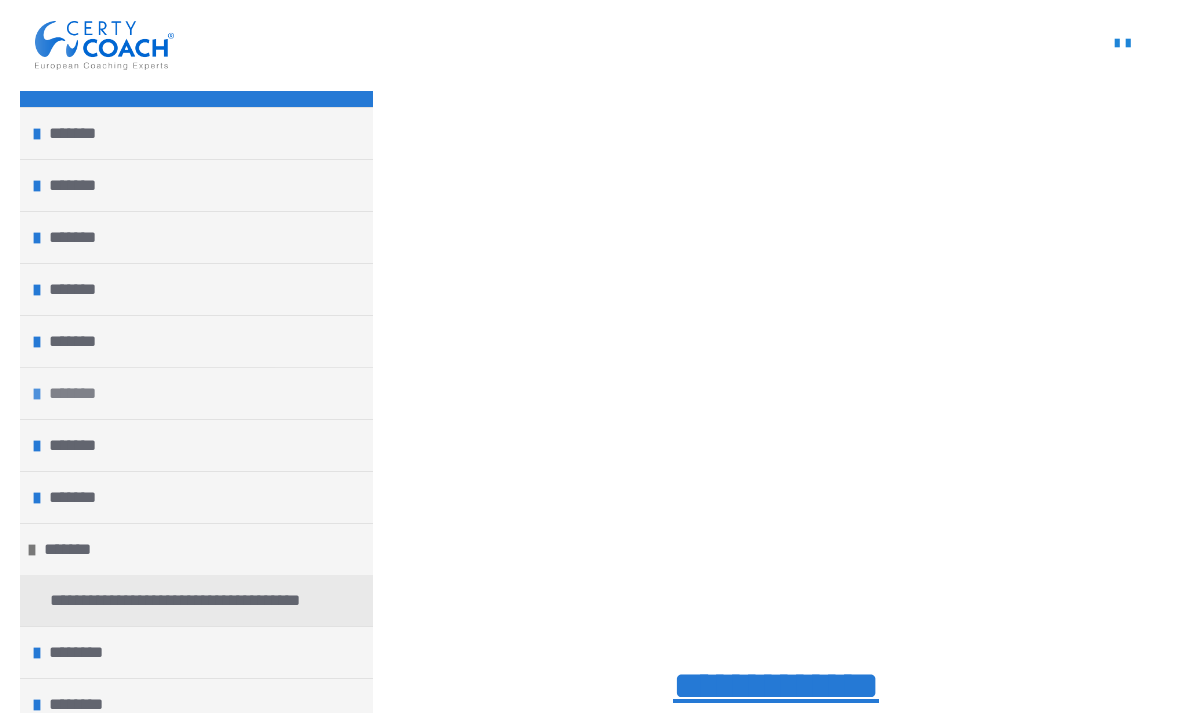 click on "*******" at bounding box center [78, 393] 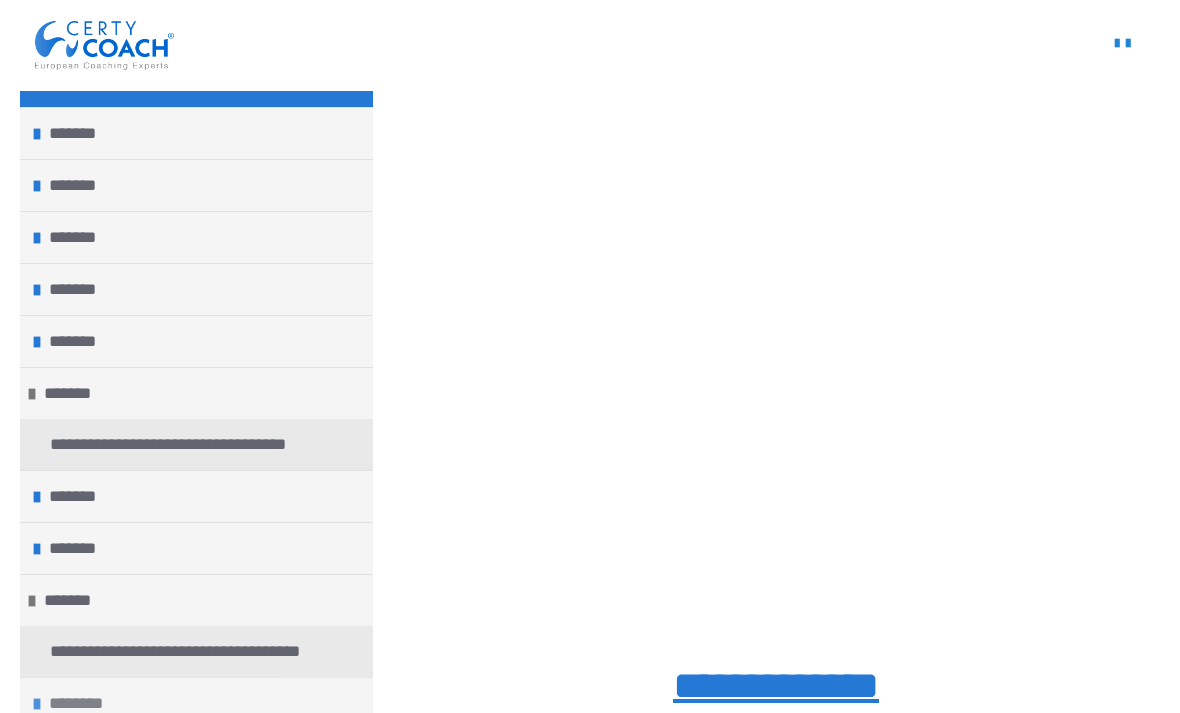 click on "********" at bounding box center (83, 703) 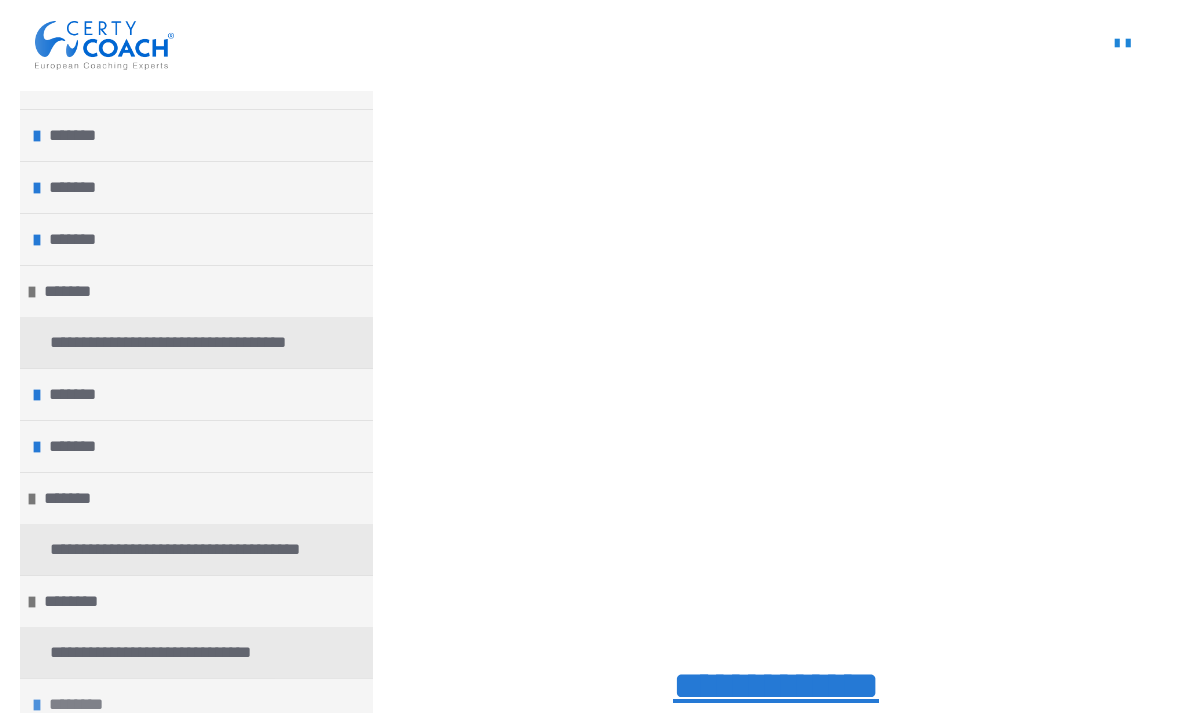 scroll, scrollTop: 208, scrollLeft: 0, axis: vertical 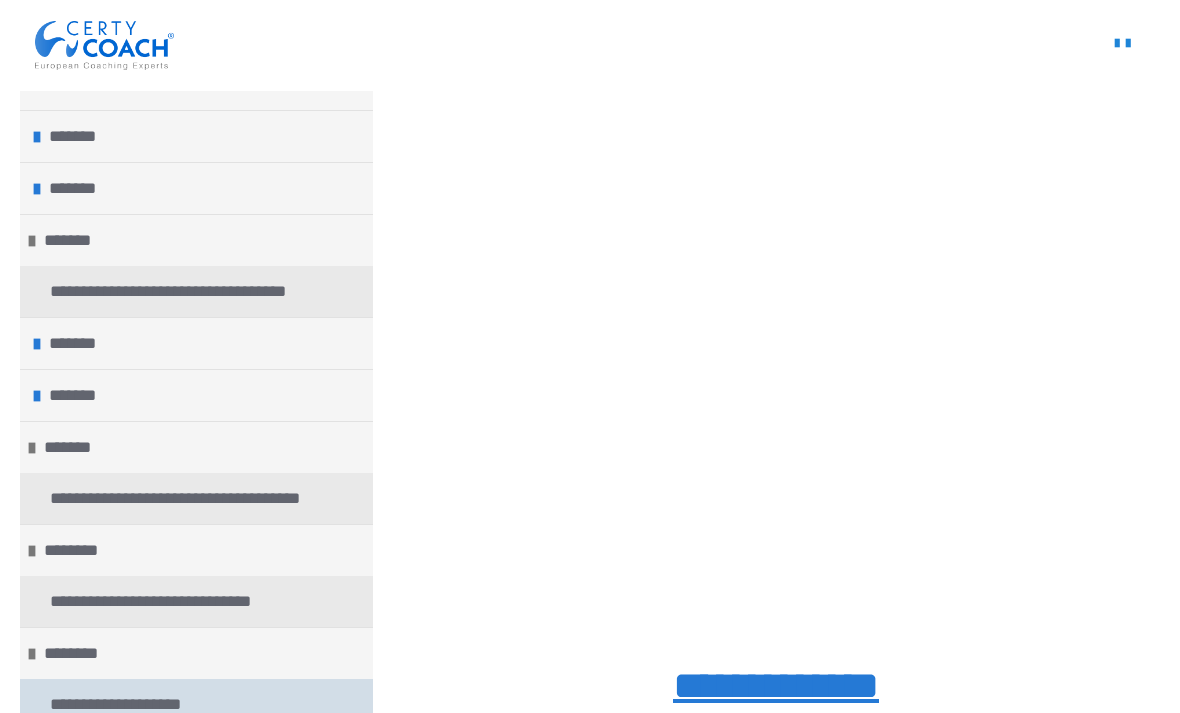 click on "**********" at bounding box center [122, 704] 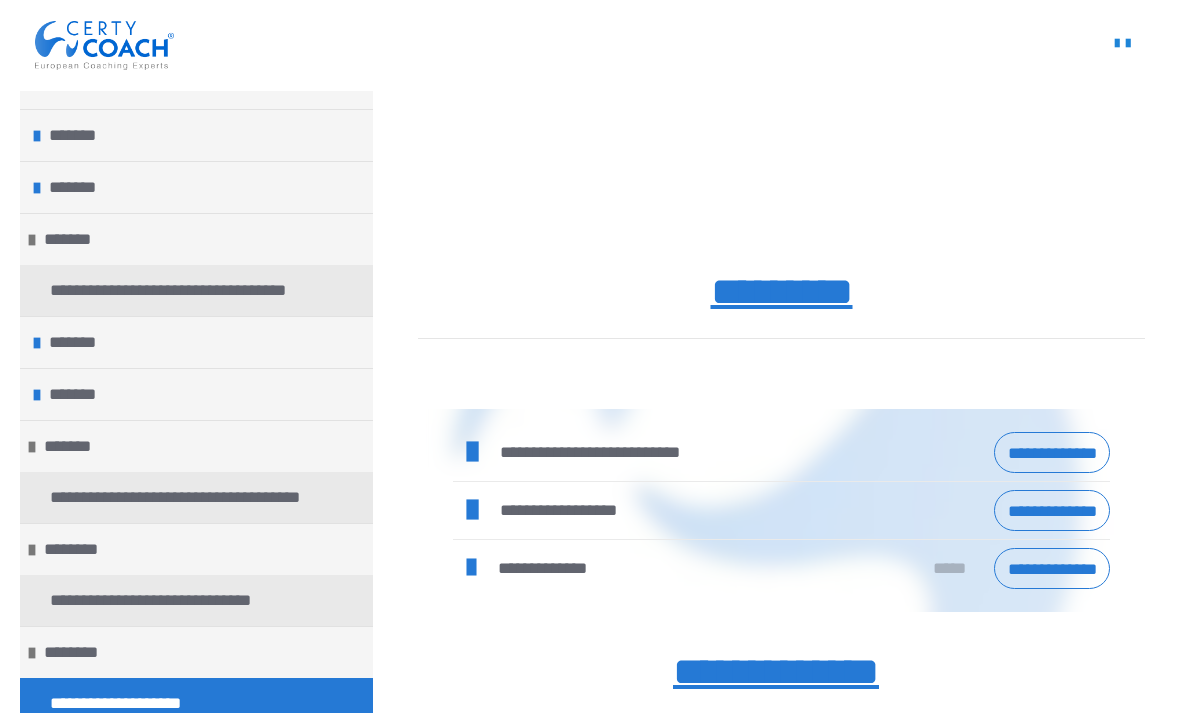 scroll, scrollTop: 970, scrollLeft: 0, axis: vertical 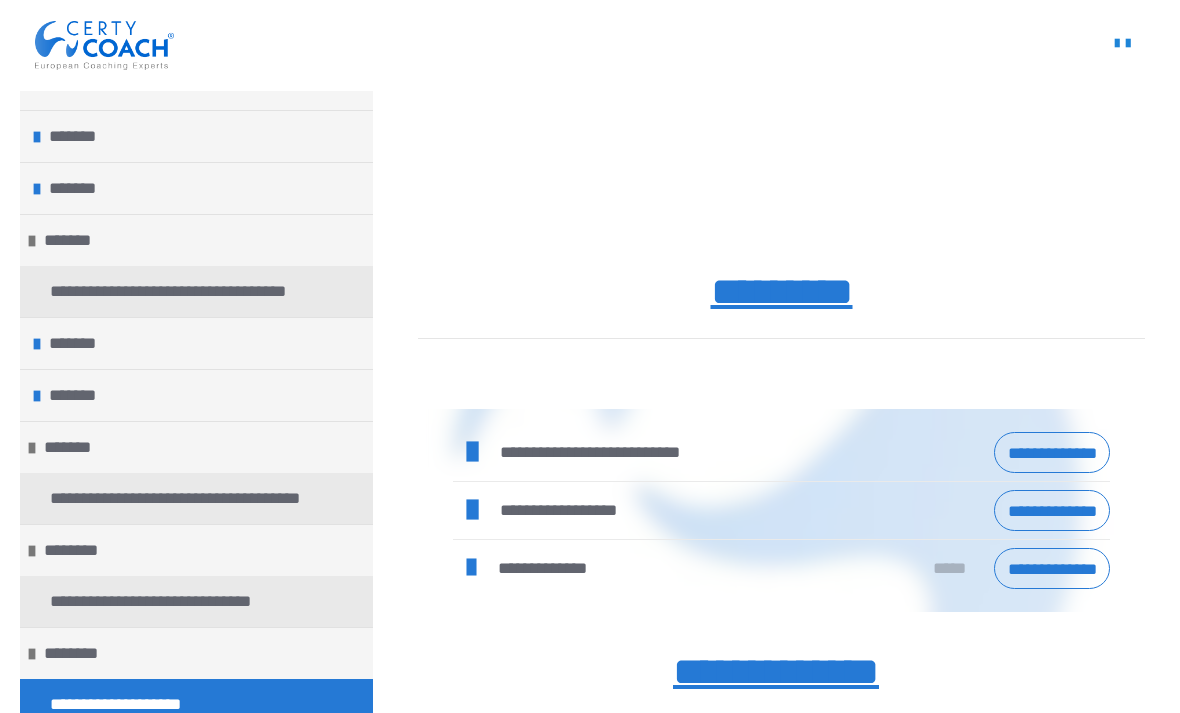 click on "**********" at bounding box center [1052, 510] 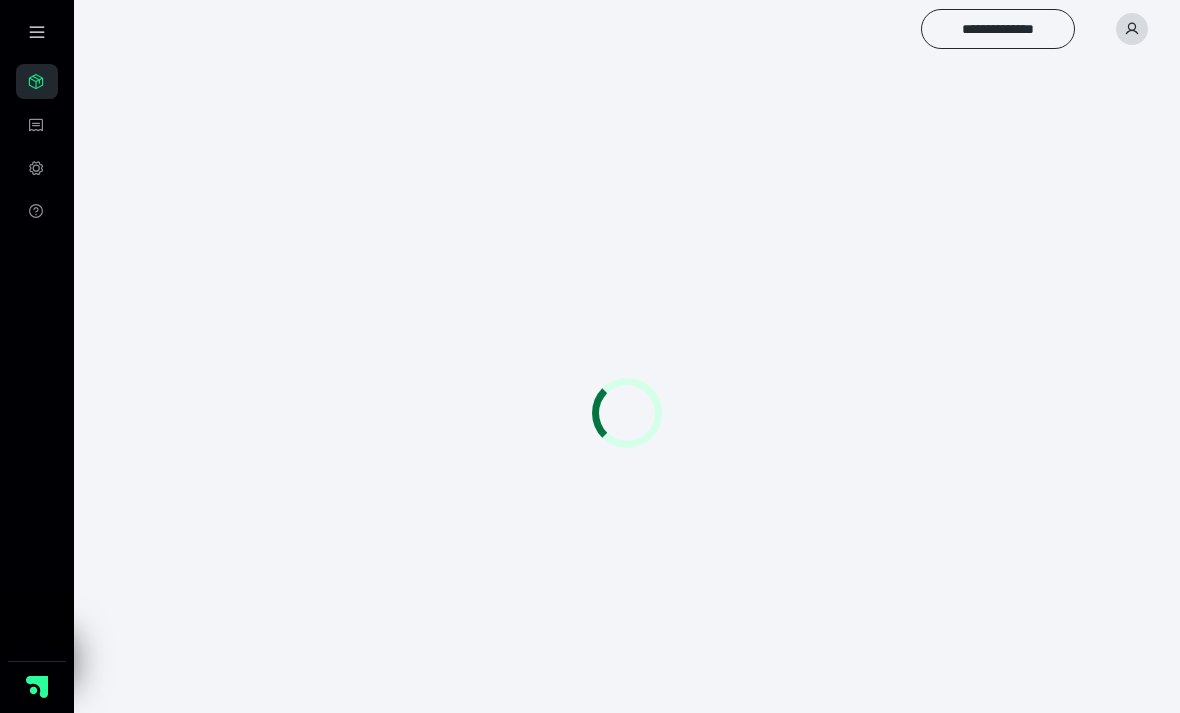 scroll, scrollTop: 0, scrollLeft: 0, axis: both 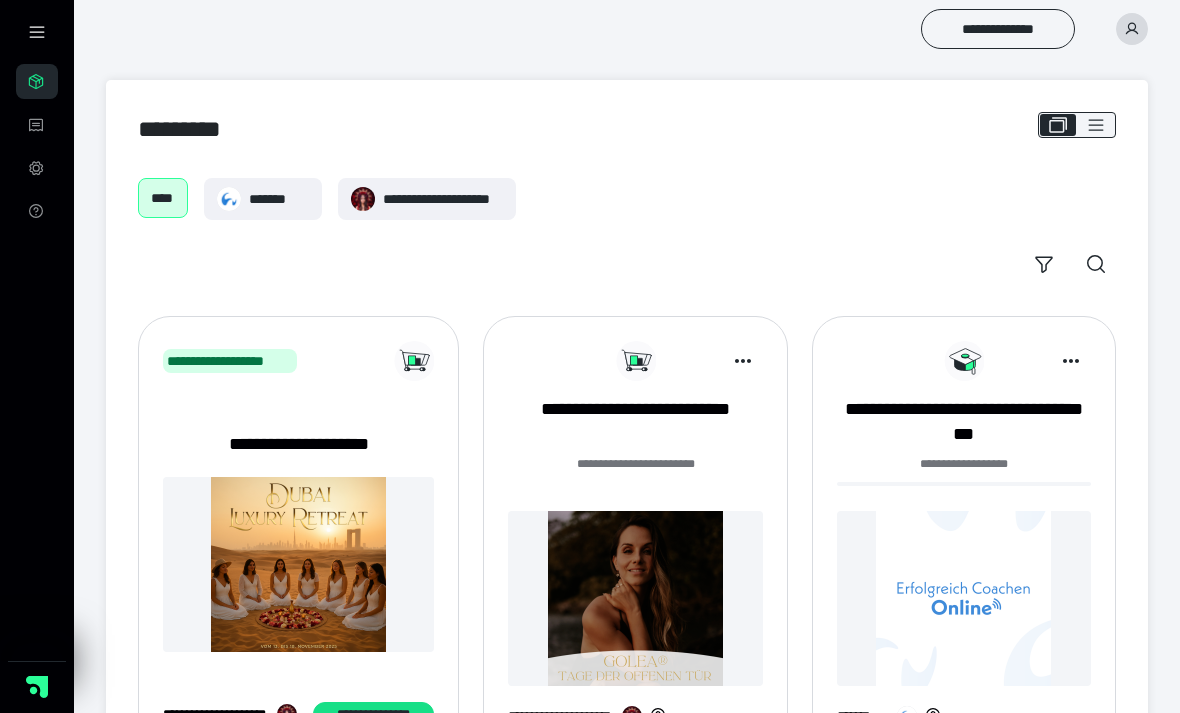 click on "****" at bounding box center (163, 198) 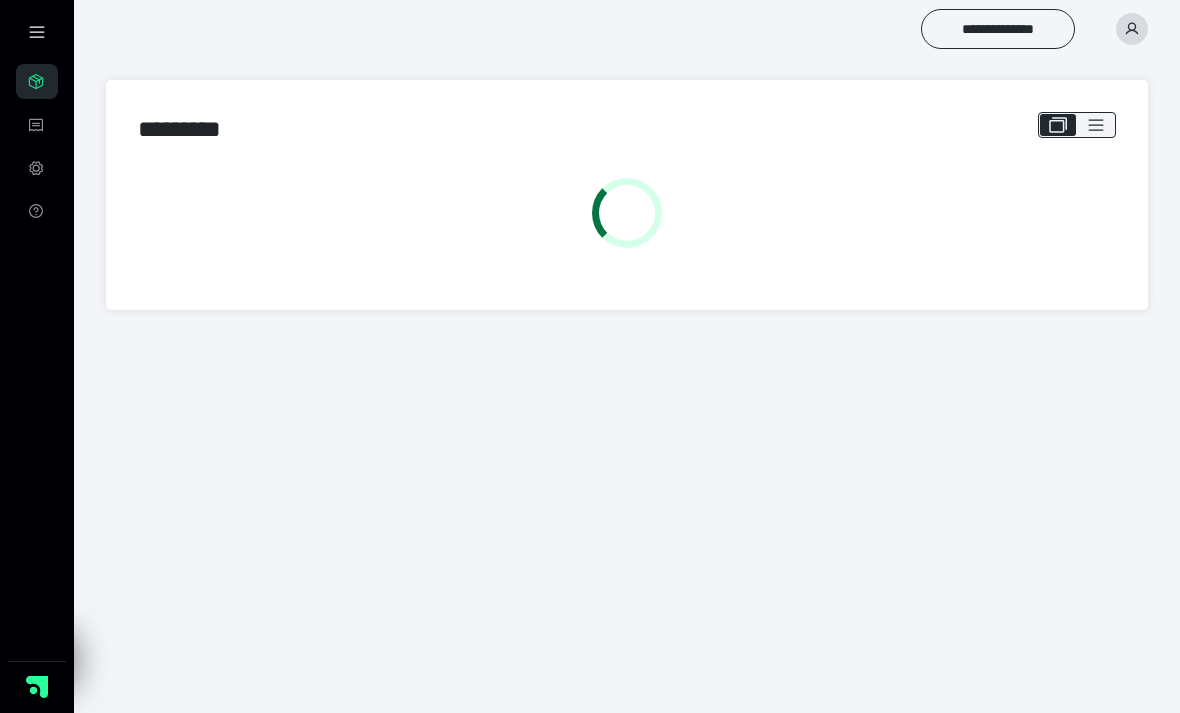 scroll, scrollTop: 0, scrollLeft: 0, axis: both 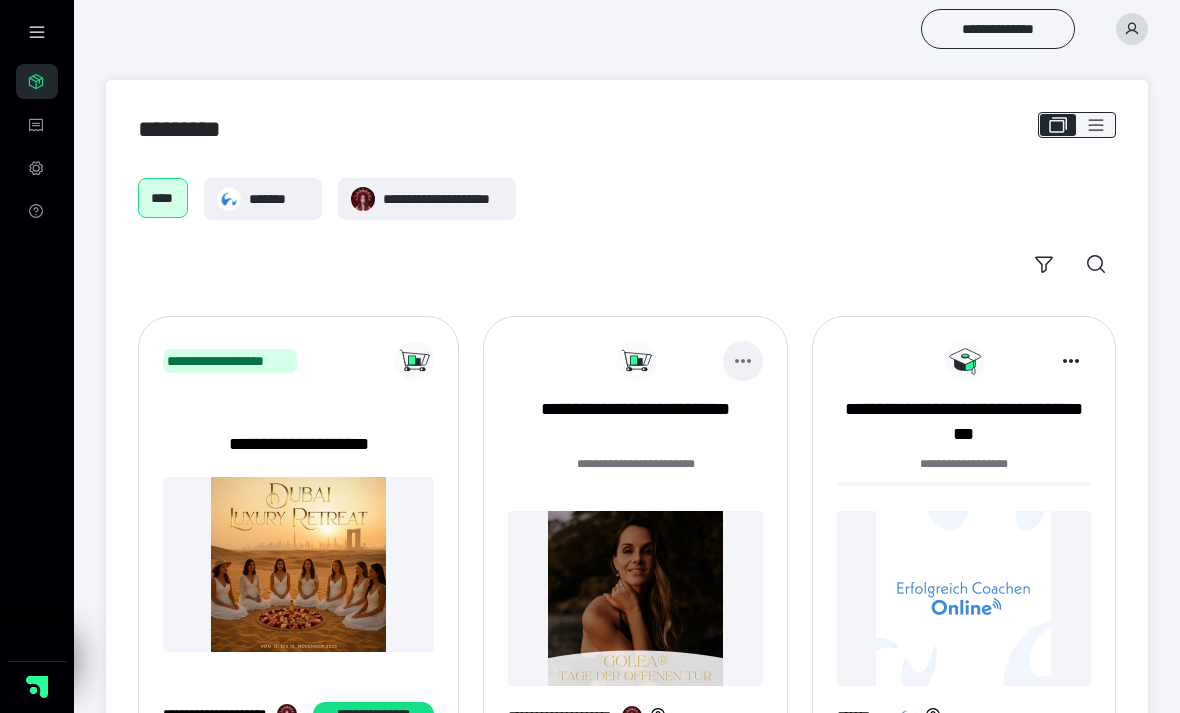 click 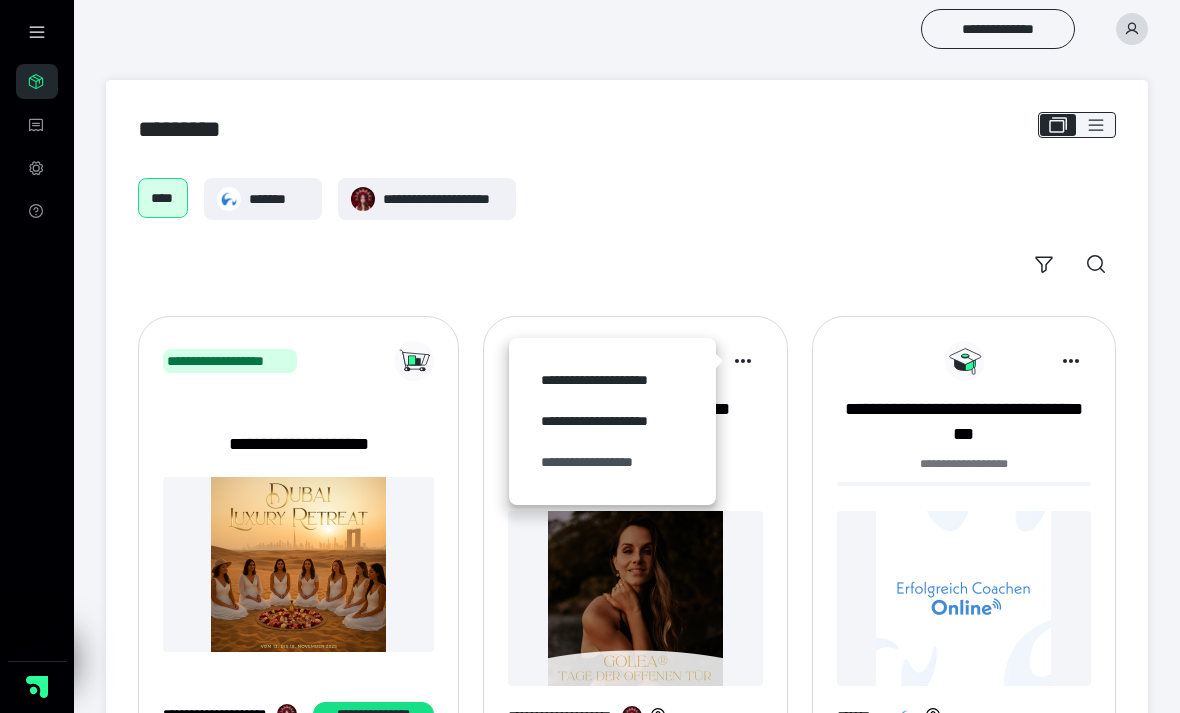 click on "**********" at bounding box center [612, 462] 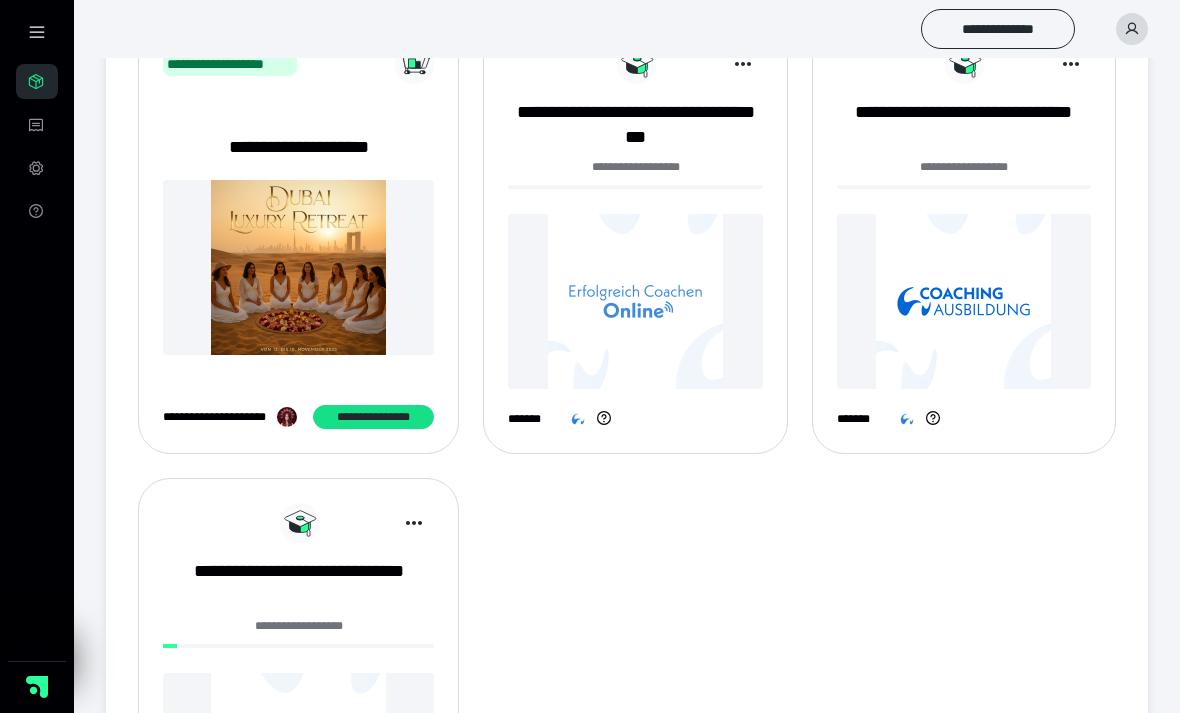 scroll, scrollTop: 295, scrollLeft: 0, axis: vertical 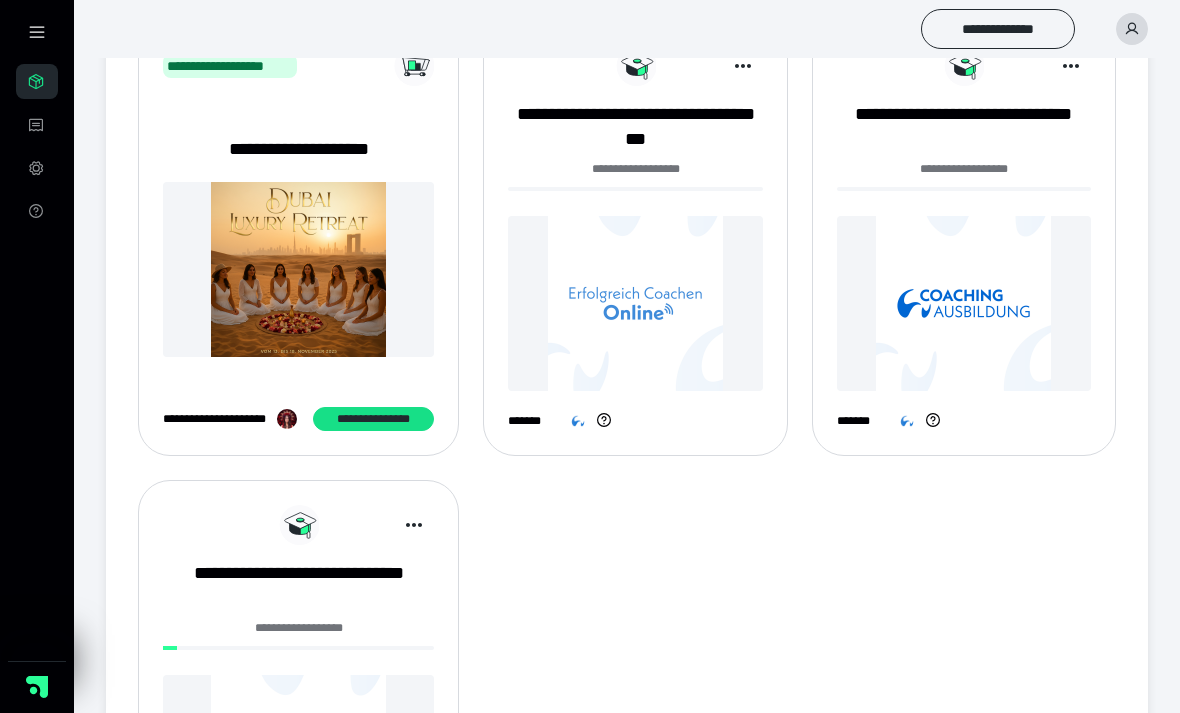 click at bounding box center [635, 303] 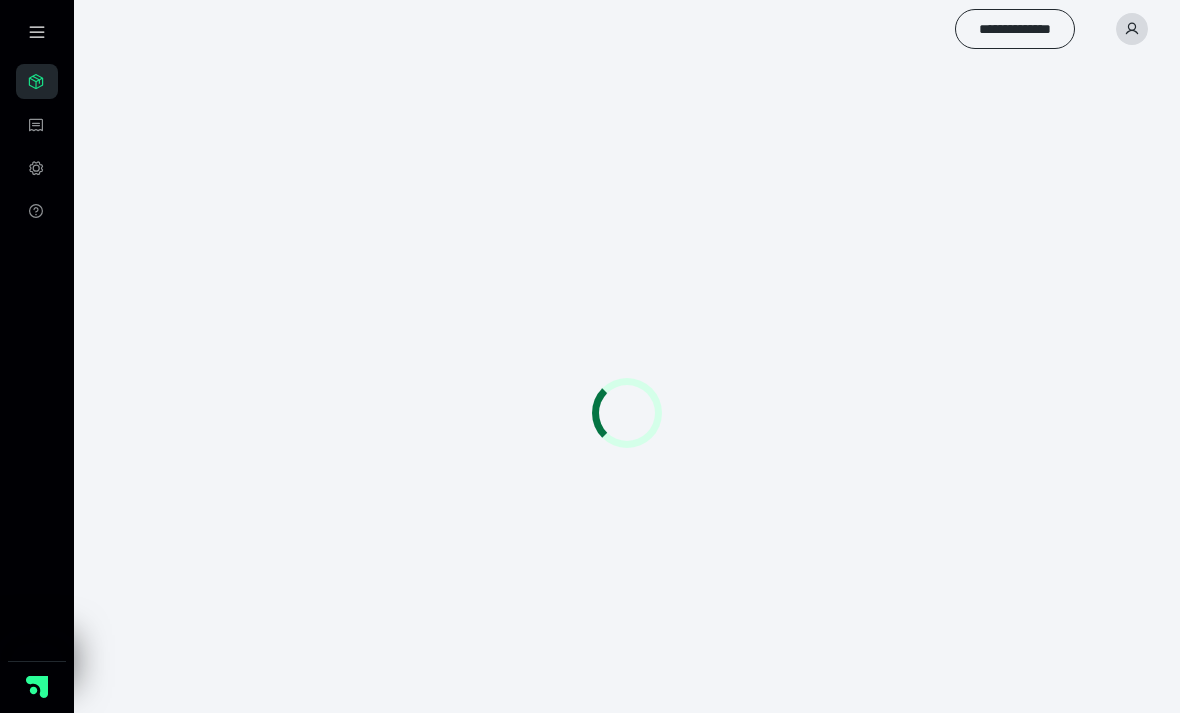 scroll, scrollTop: 0, scrollLeft: 0, axis: both 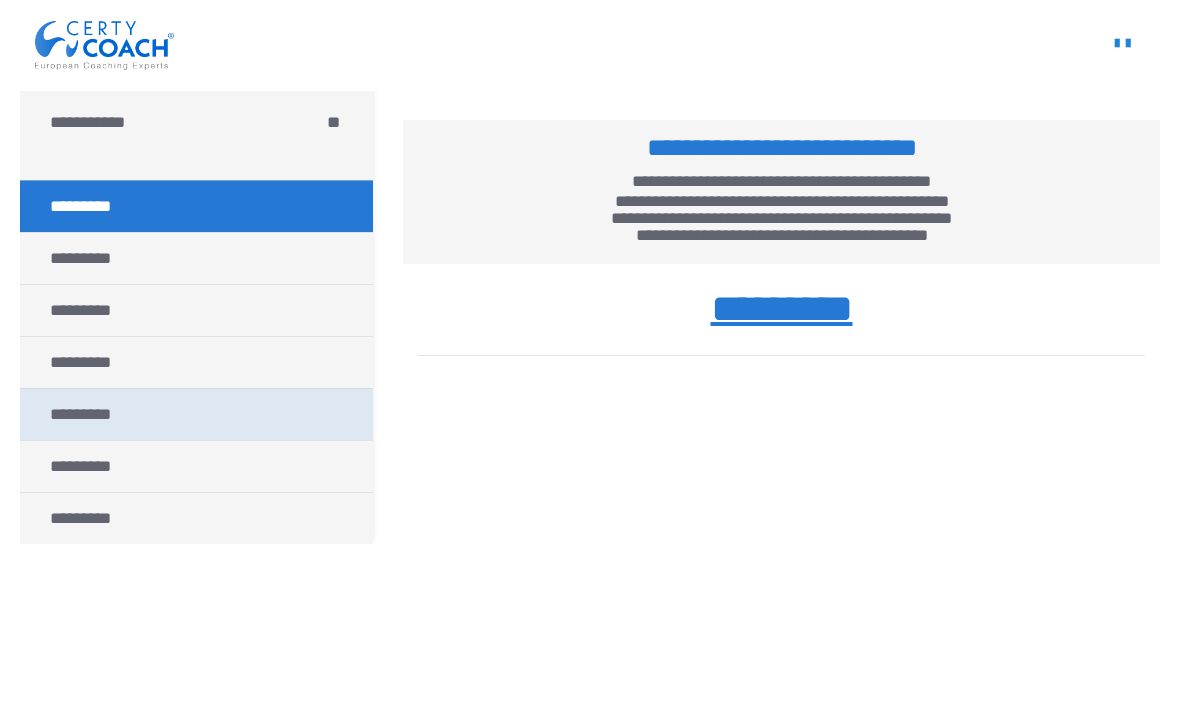click on "*********" at bounding box center [84, 414] 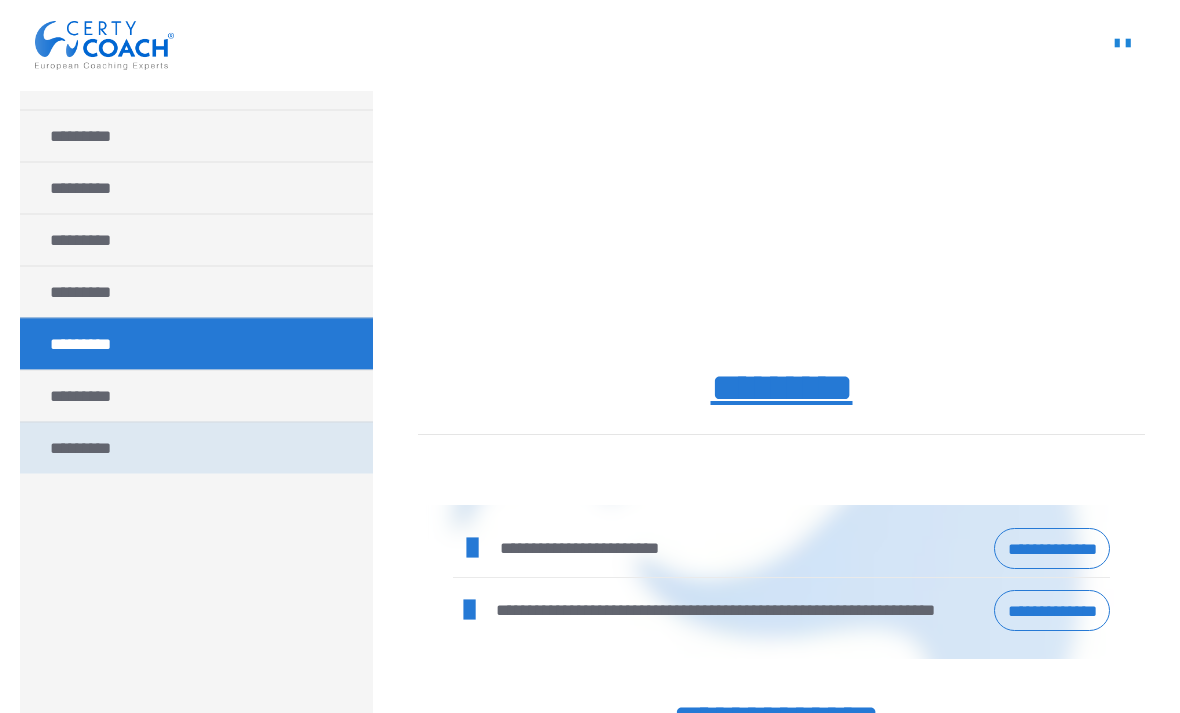 scroll, scrollTop: 857, scrollLeft: 0, axis: vertical 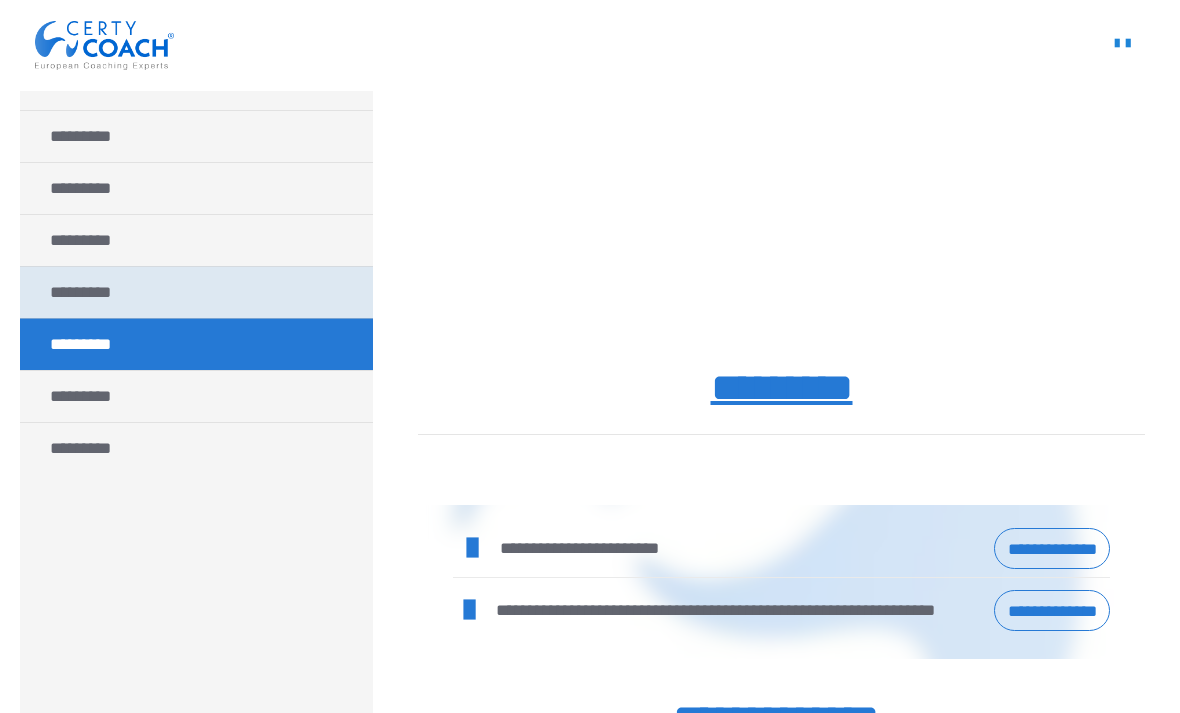 click on "*********" at bounding box center [84, 292] 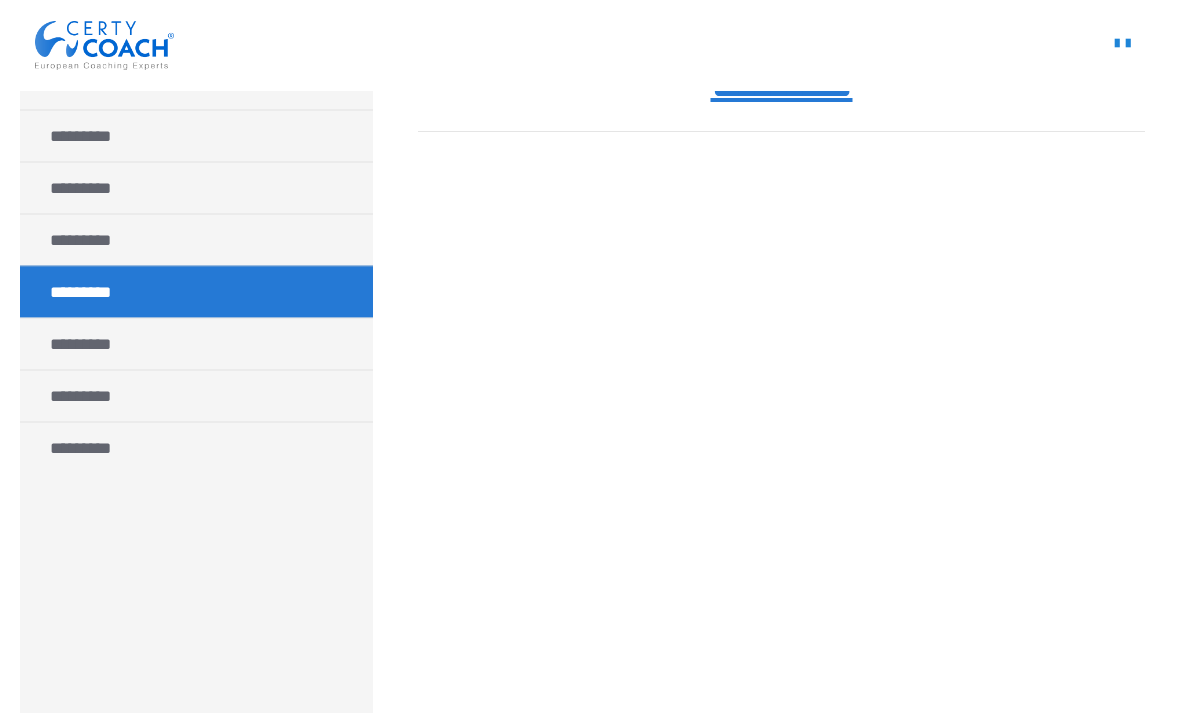 scroll, scrollTop: 505, scrollLeft: 0, axis: vertical 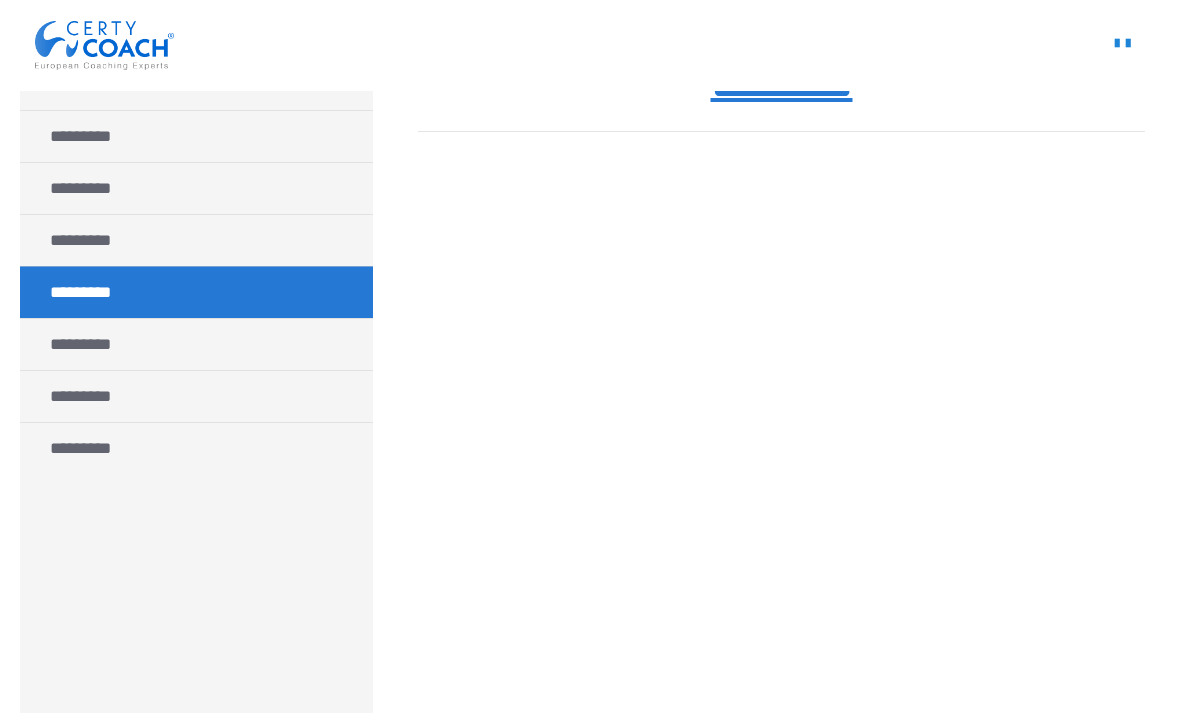 click at bounding box center (104, 46) 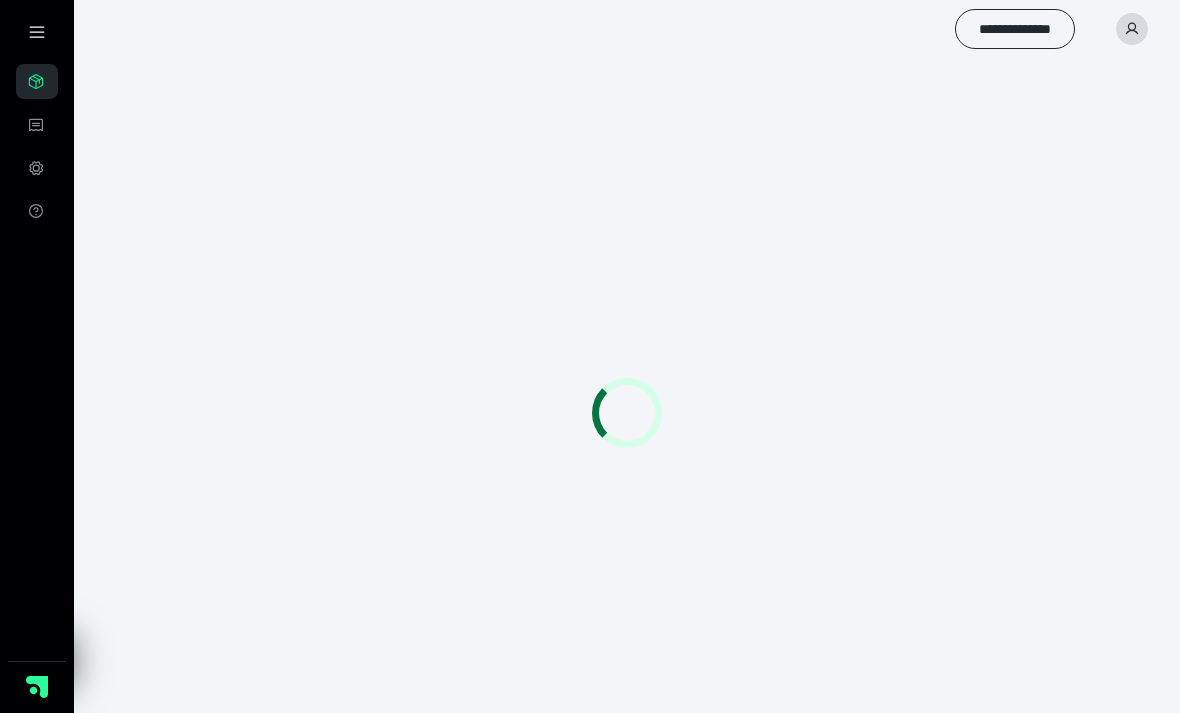 scroll, scrollTop: 0, scrollLeft: 0, axis: both 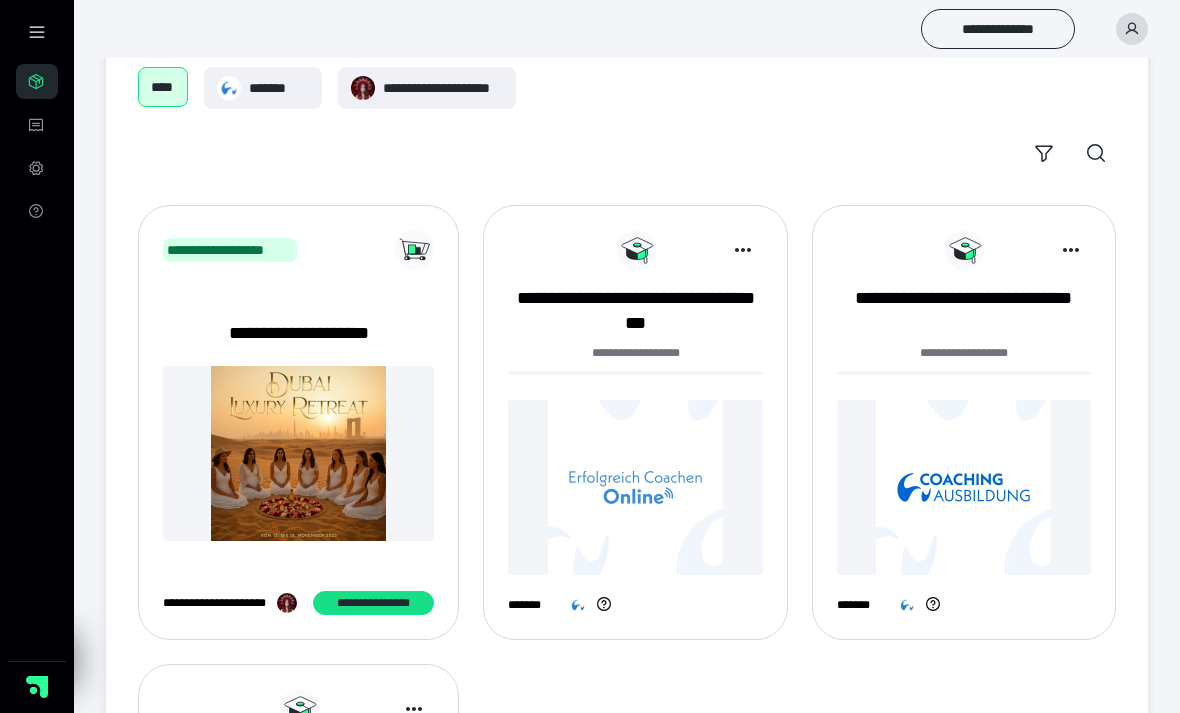 click at bounding box center (964, 487) 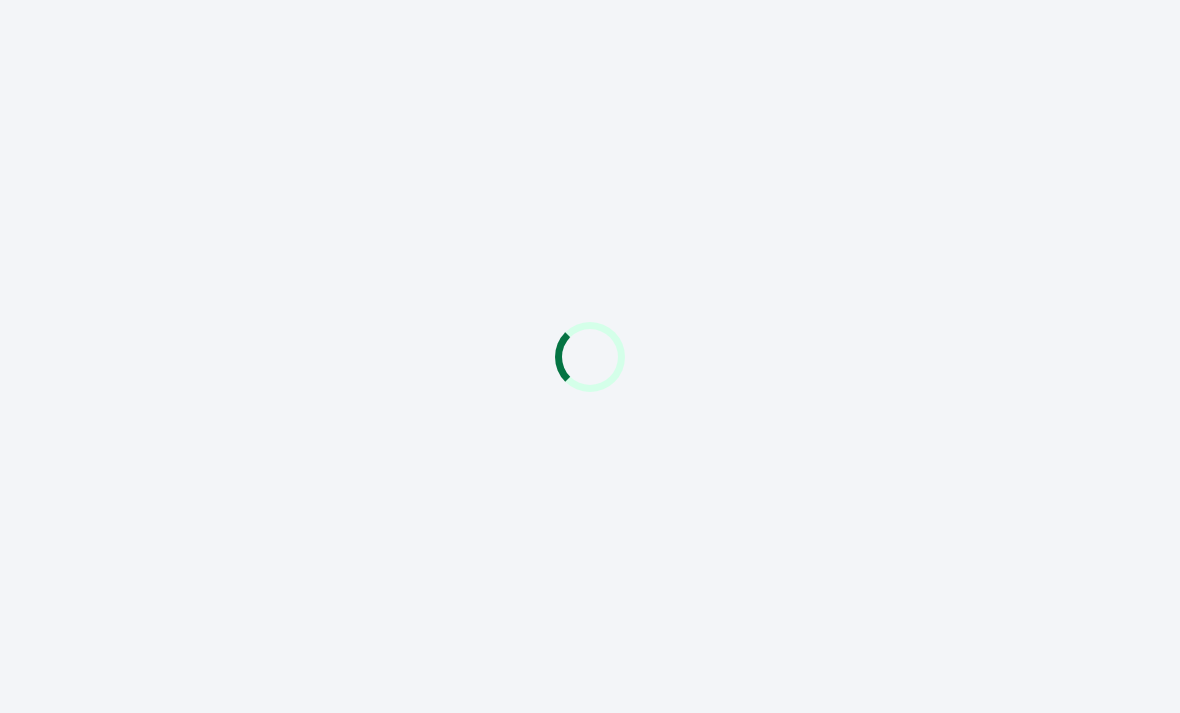 scroll, scrollTop: 0, scrollLeft: 0, axis: both 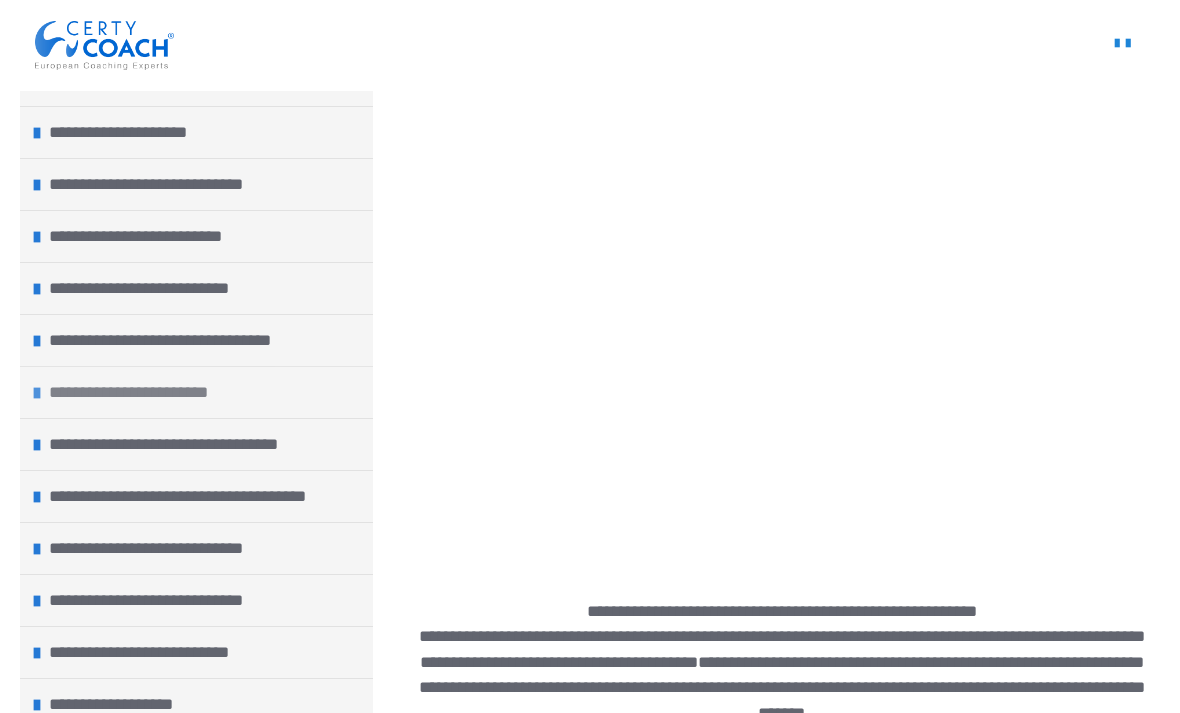 click on "**********" at bounding box center [134, 392] 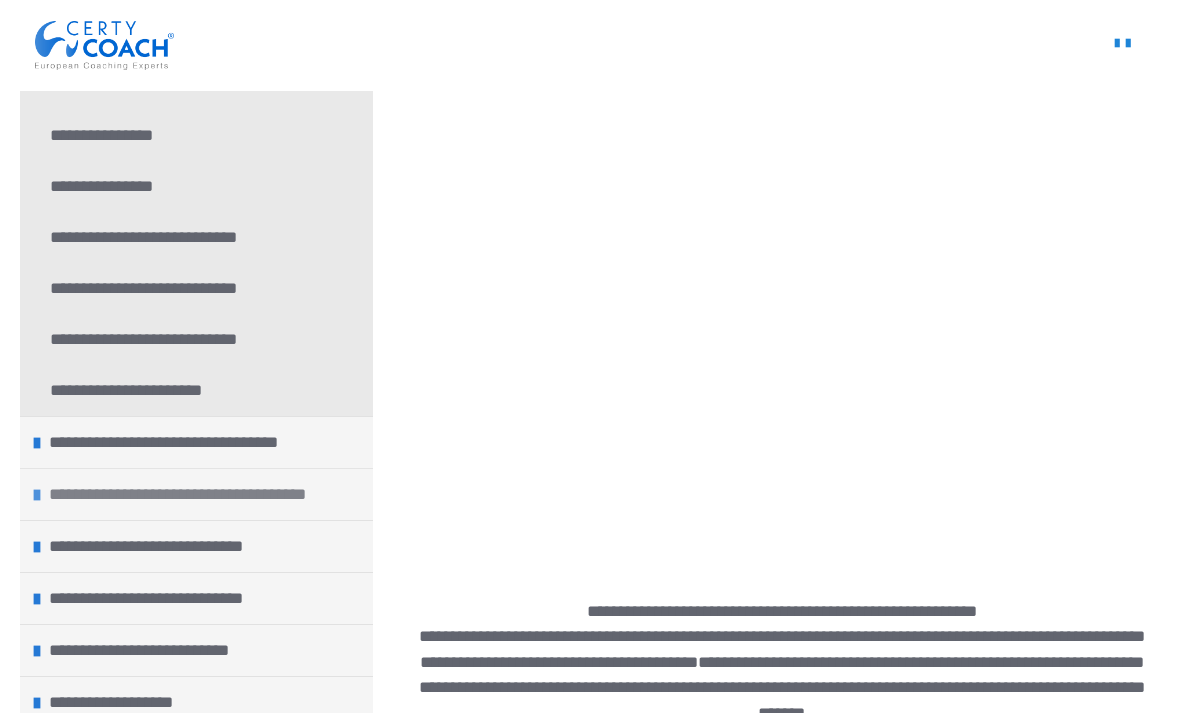 scroll, scrollTop: 567, scrollLeft: 0, axis: vertical 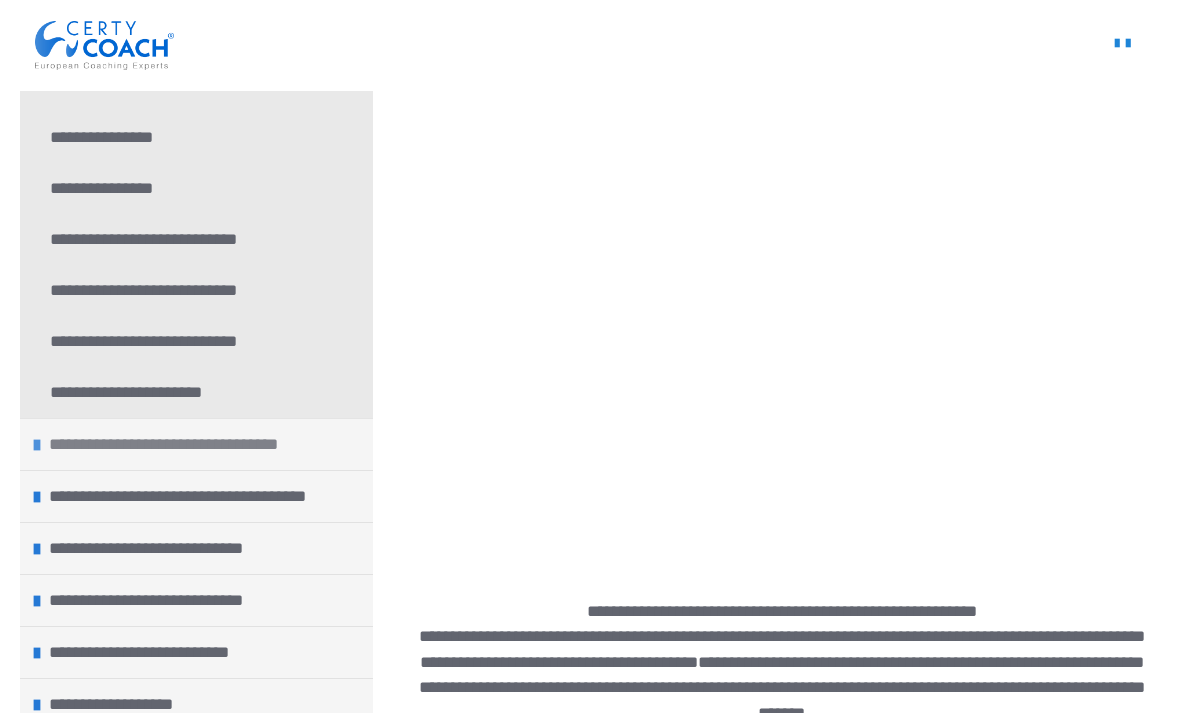 click on "**********" at bounding box center [169, 444] 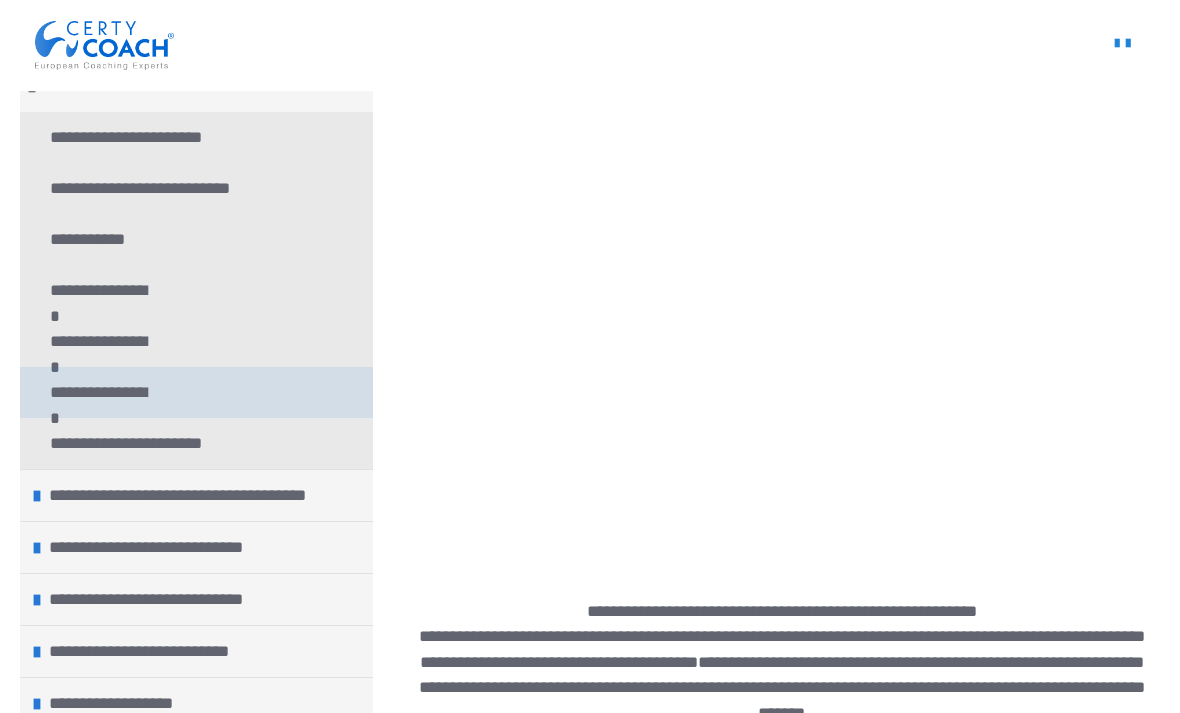 scroll, scrollTop: 924, scrollLeft: 0, axis: vertical 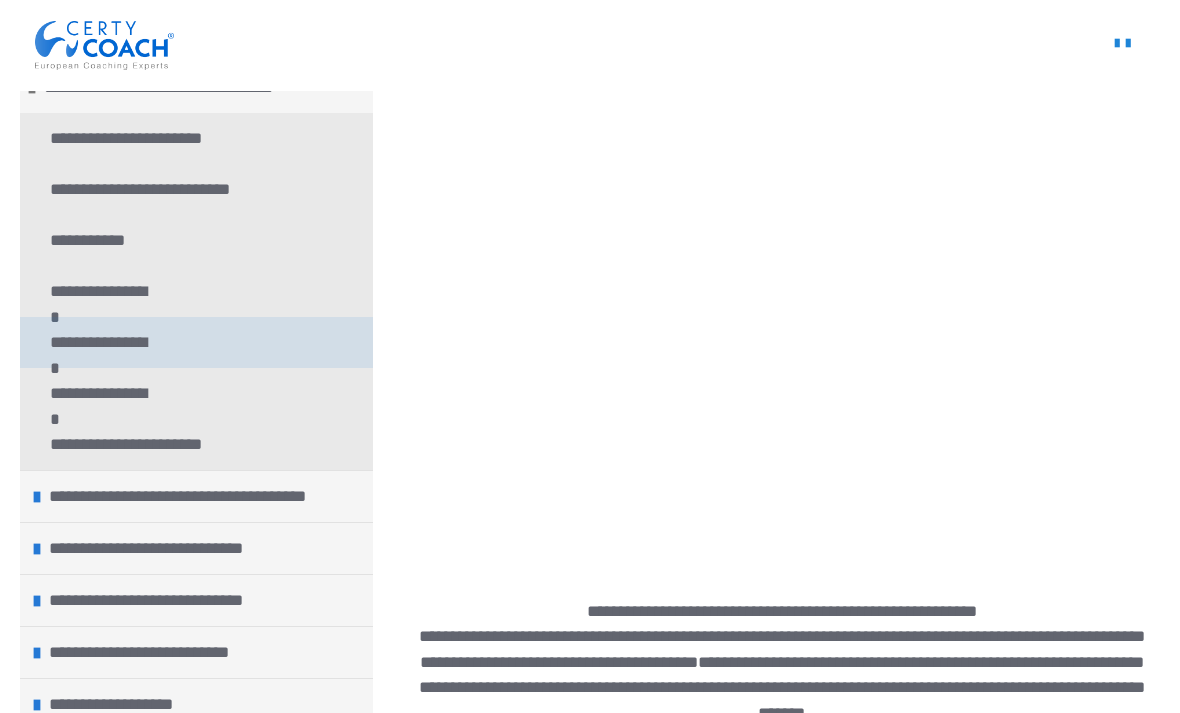 click on "**********" at bounding box center [103, 342] 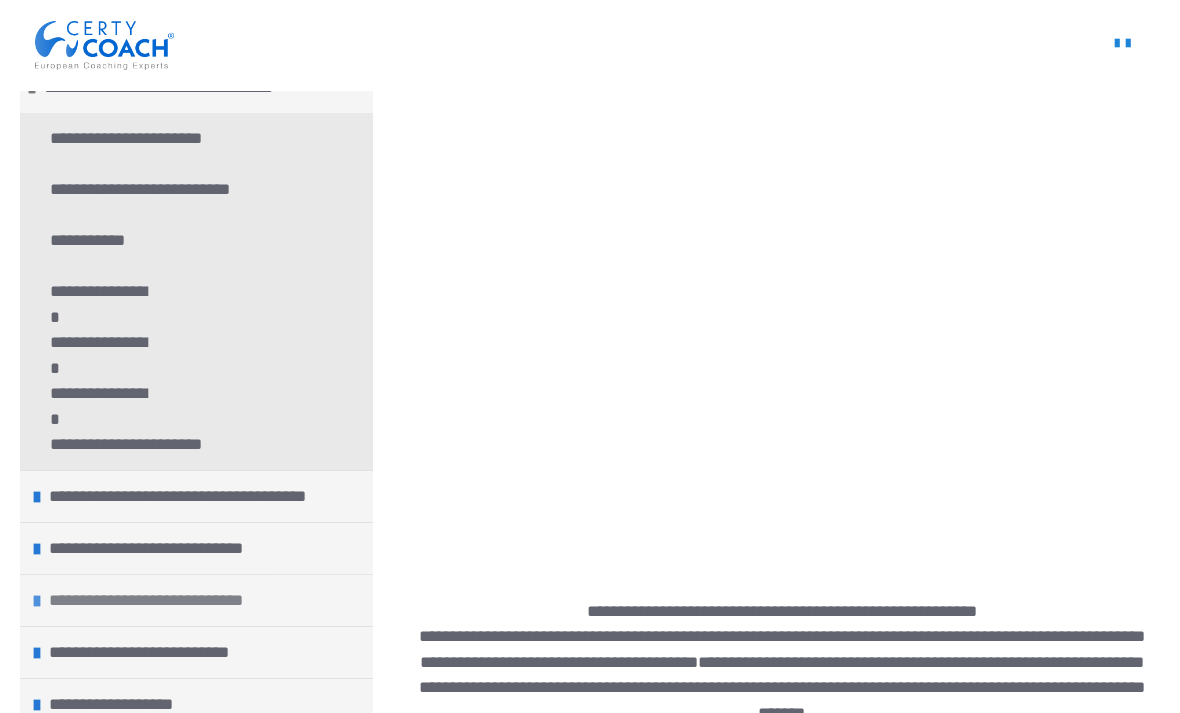scroll, scrollTop: 361, scrollLeft: 0, axis: vertical 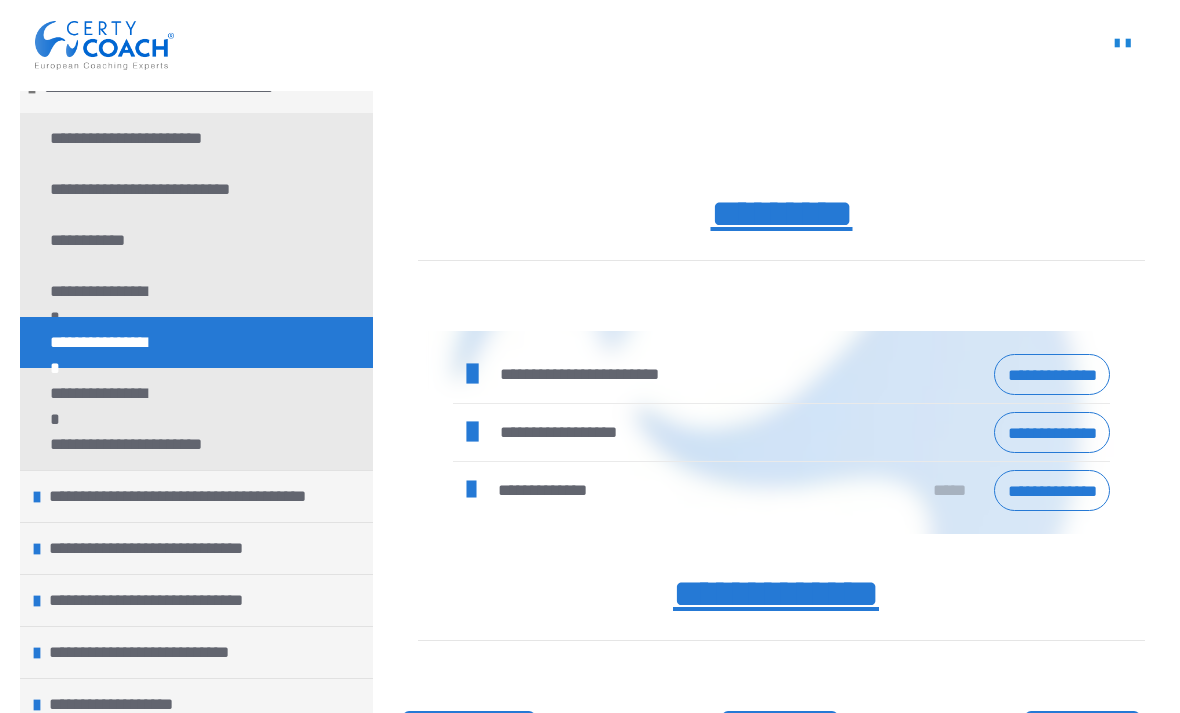 click on "**********" at bounding box center (1052, 432) 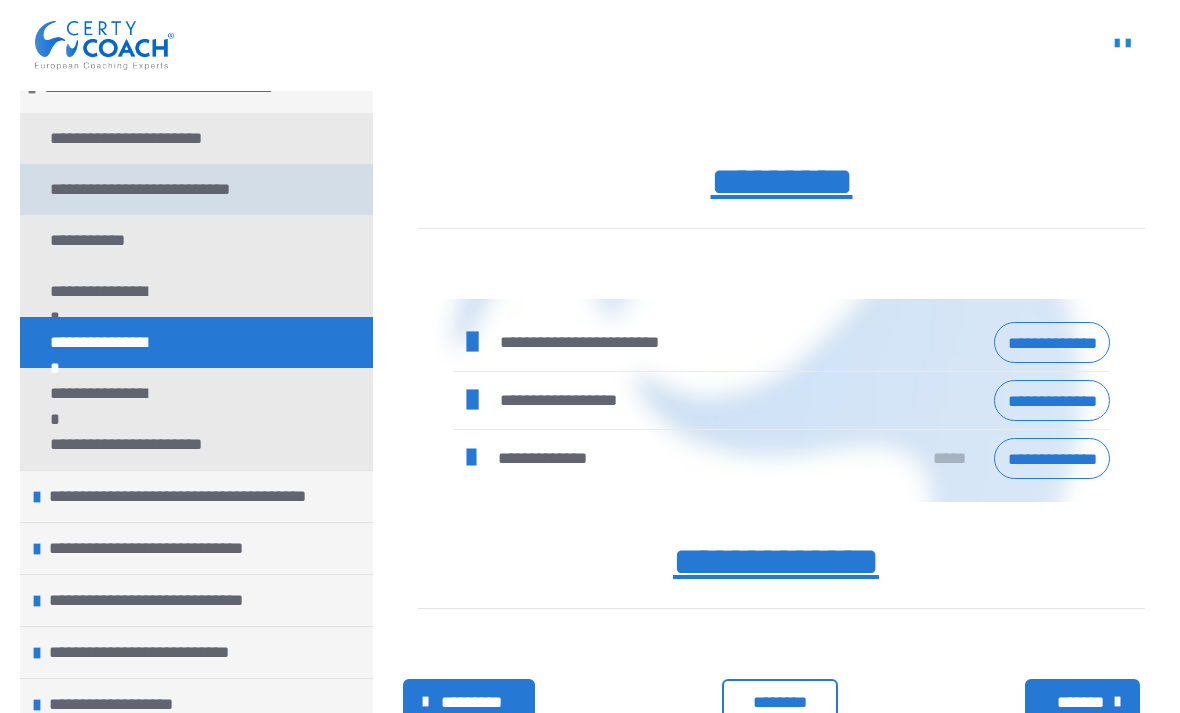 click on "**********" at bounding box center (147, 189) 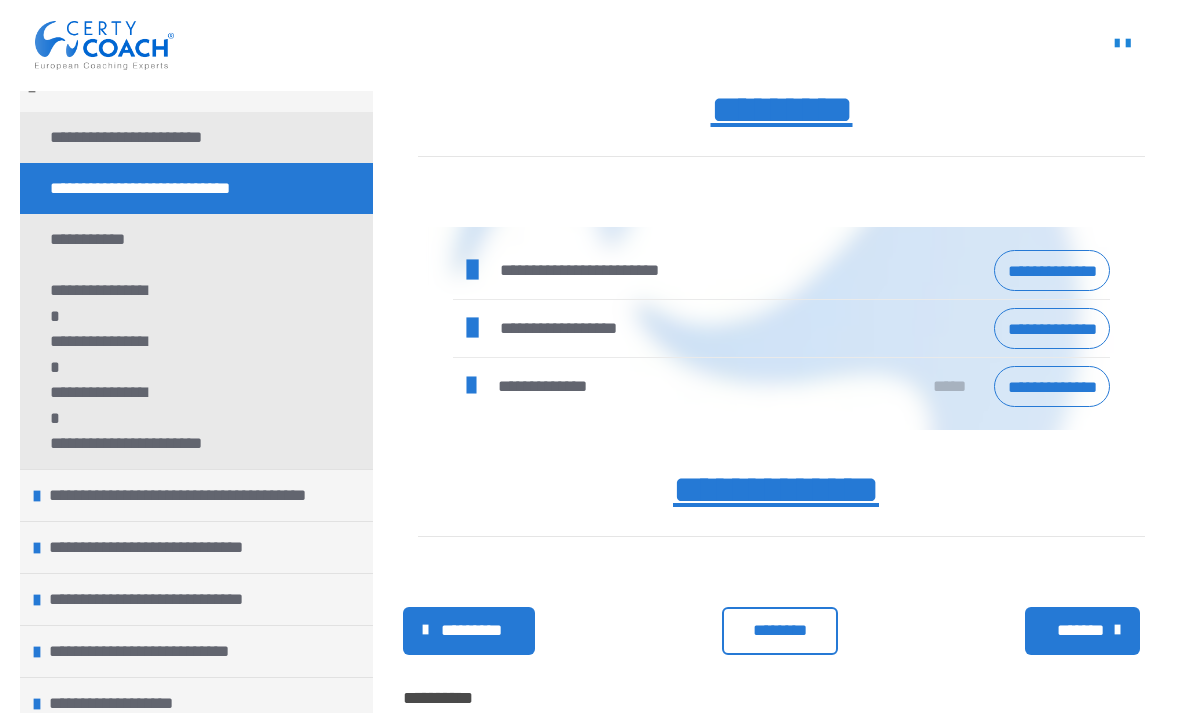 scroll, scrollTop: 1178, scrollLeft: 0, axis: vertical 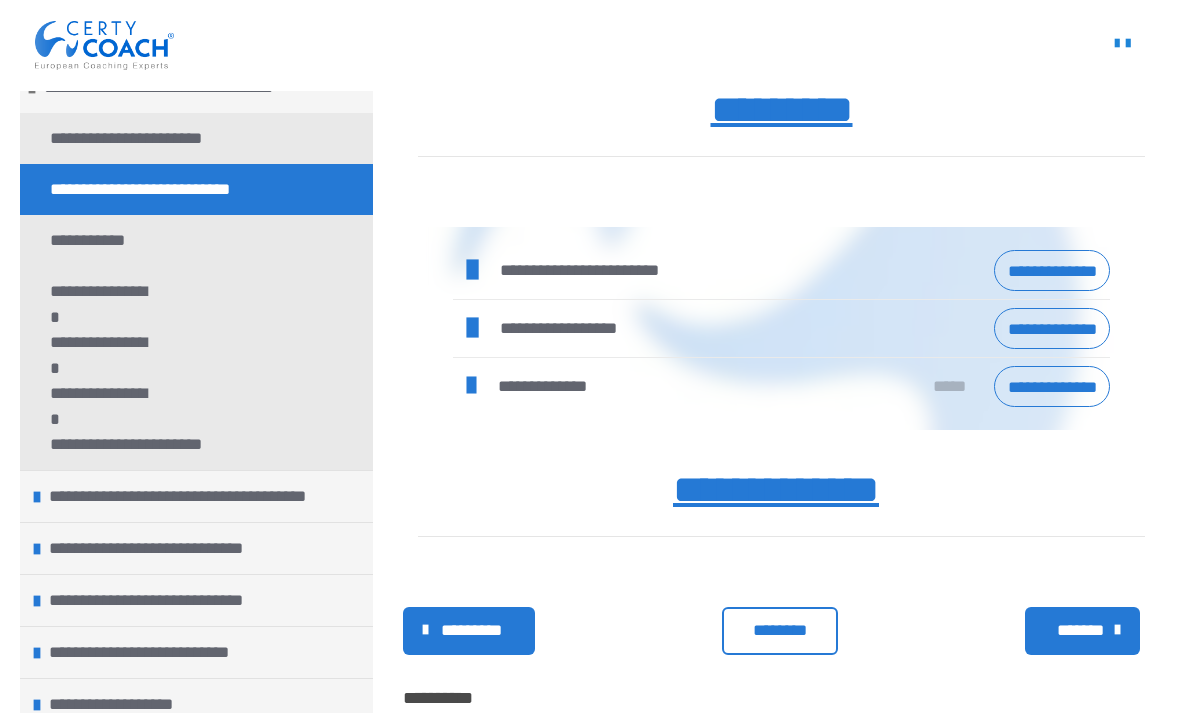 click on "**********" at bounding box center [1052, 328] 